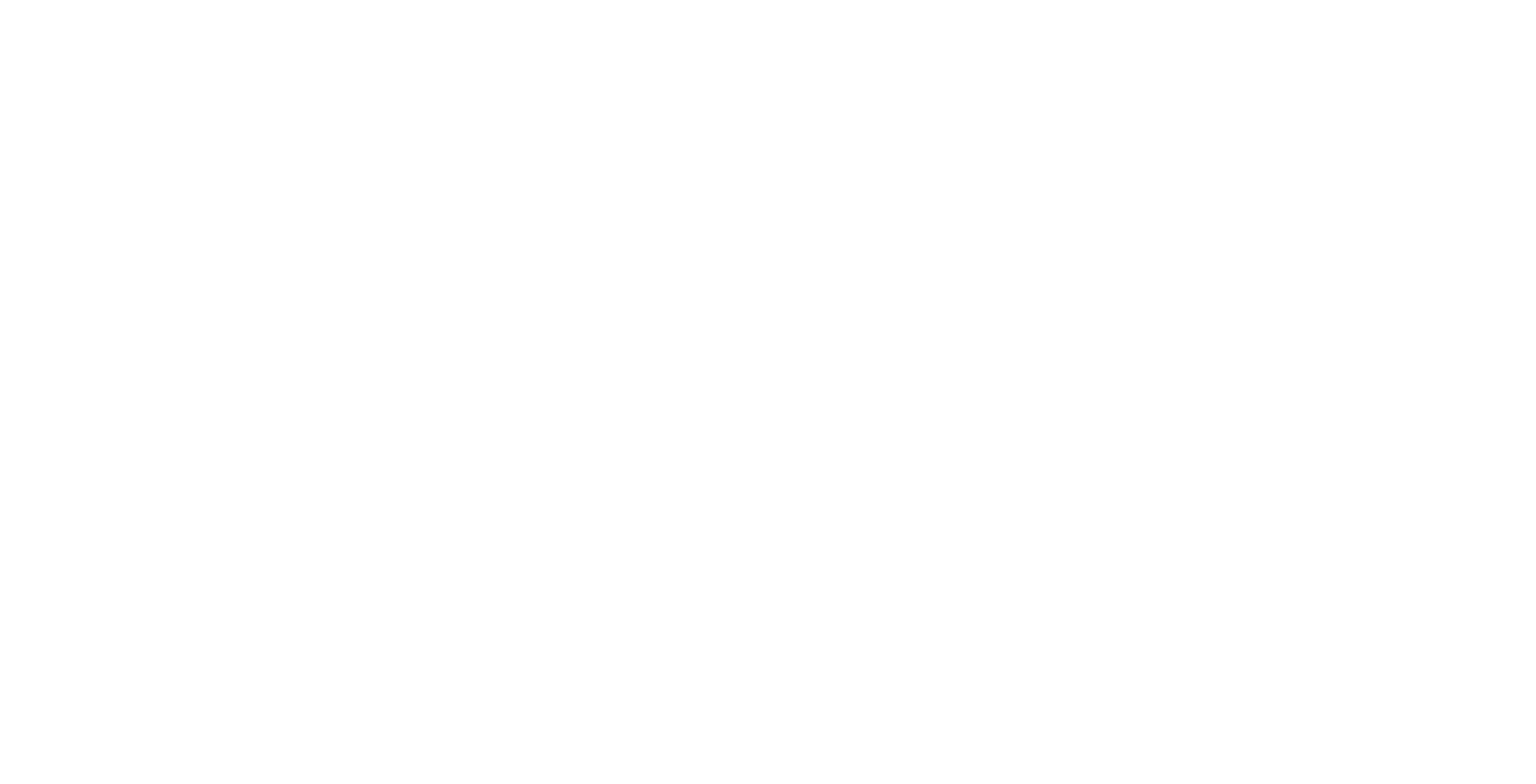 scroll, scrollTop: 0, scrollLeft: 0, axis: both 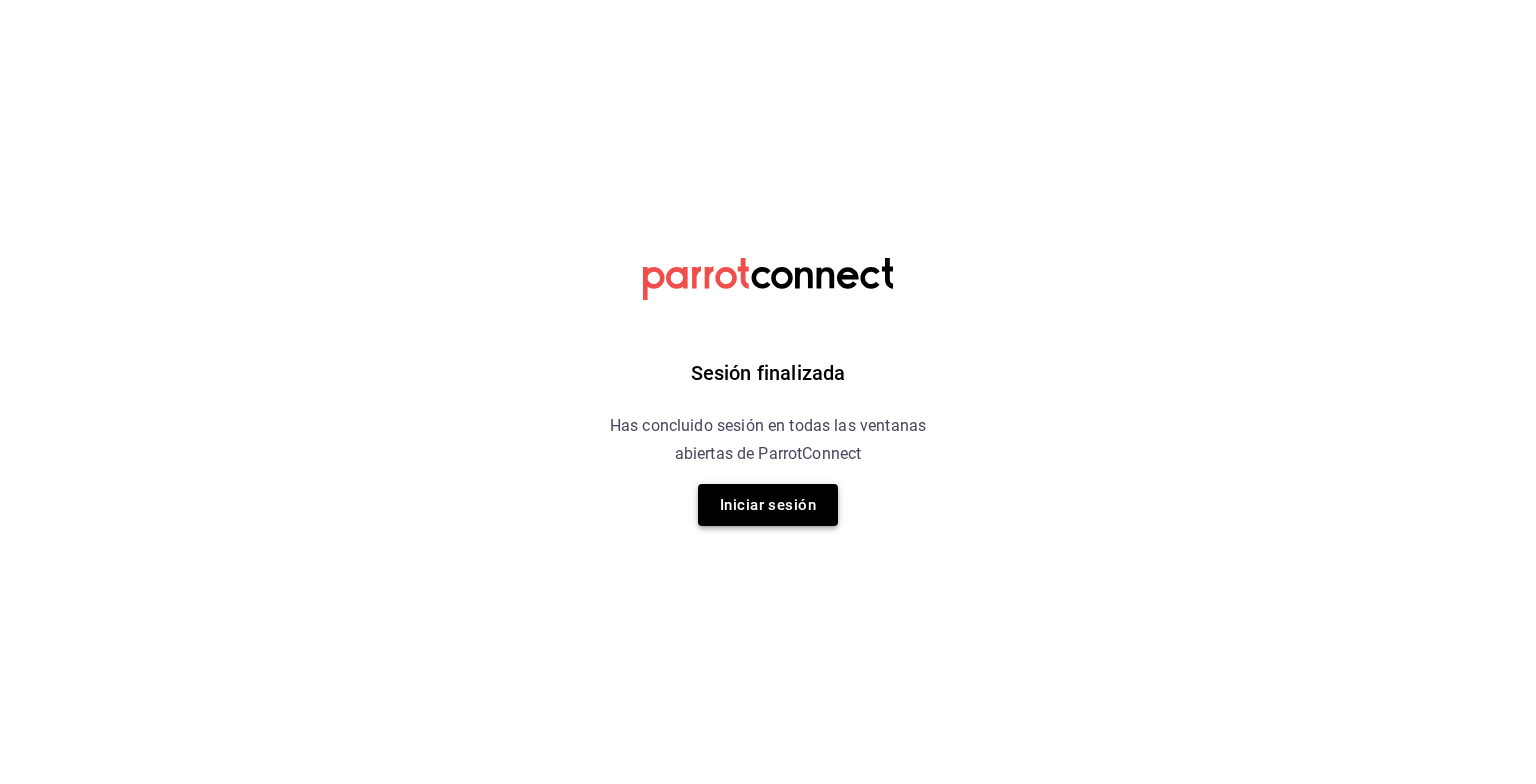 click on "Iniciar sesión" at bounding box center [768, 505] 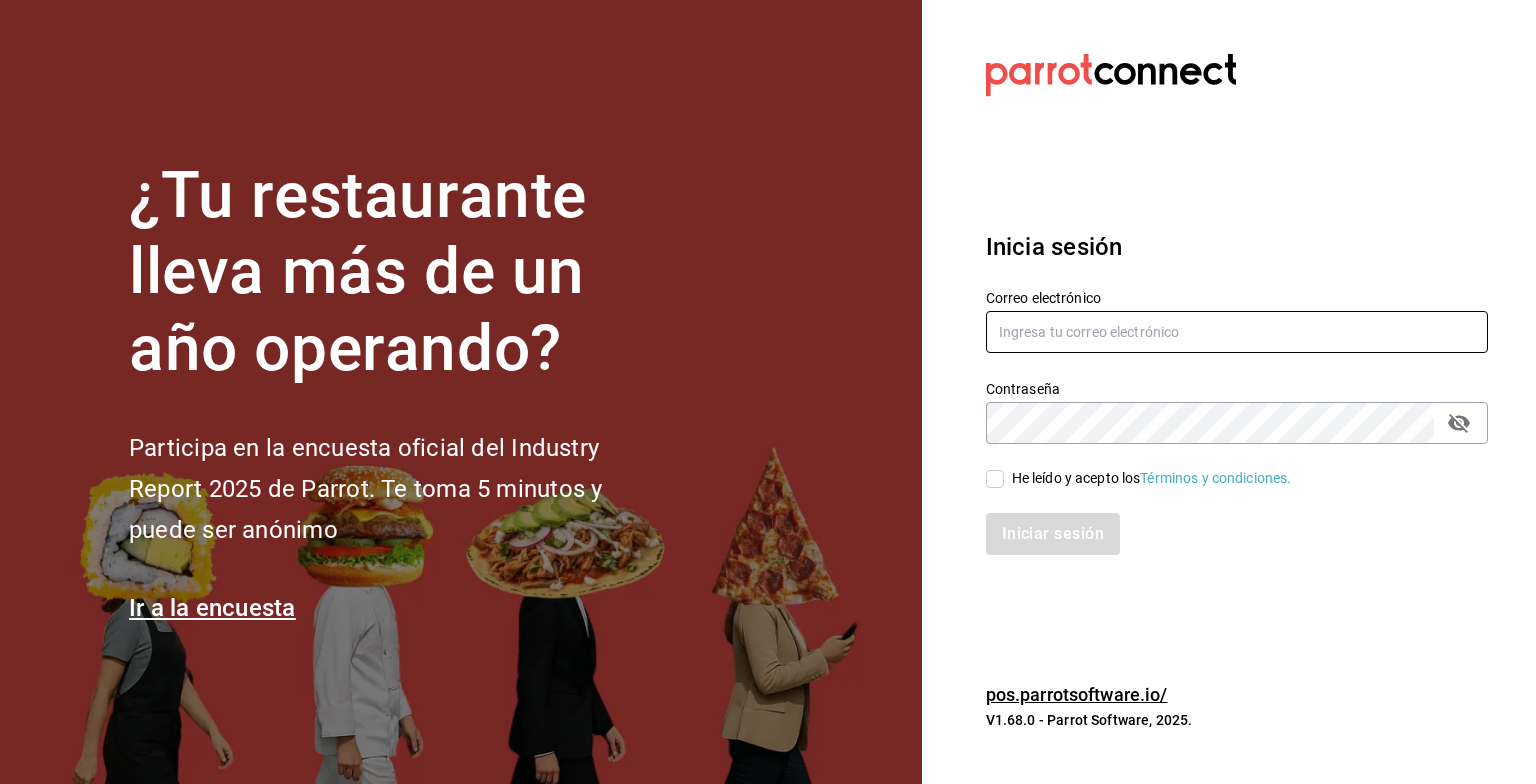type on "[EMAIL]" 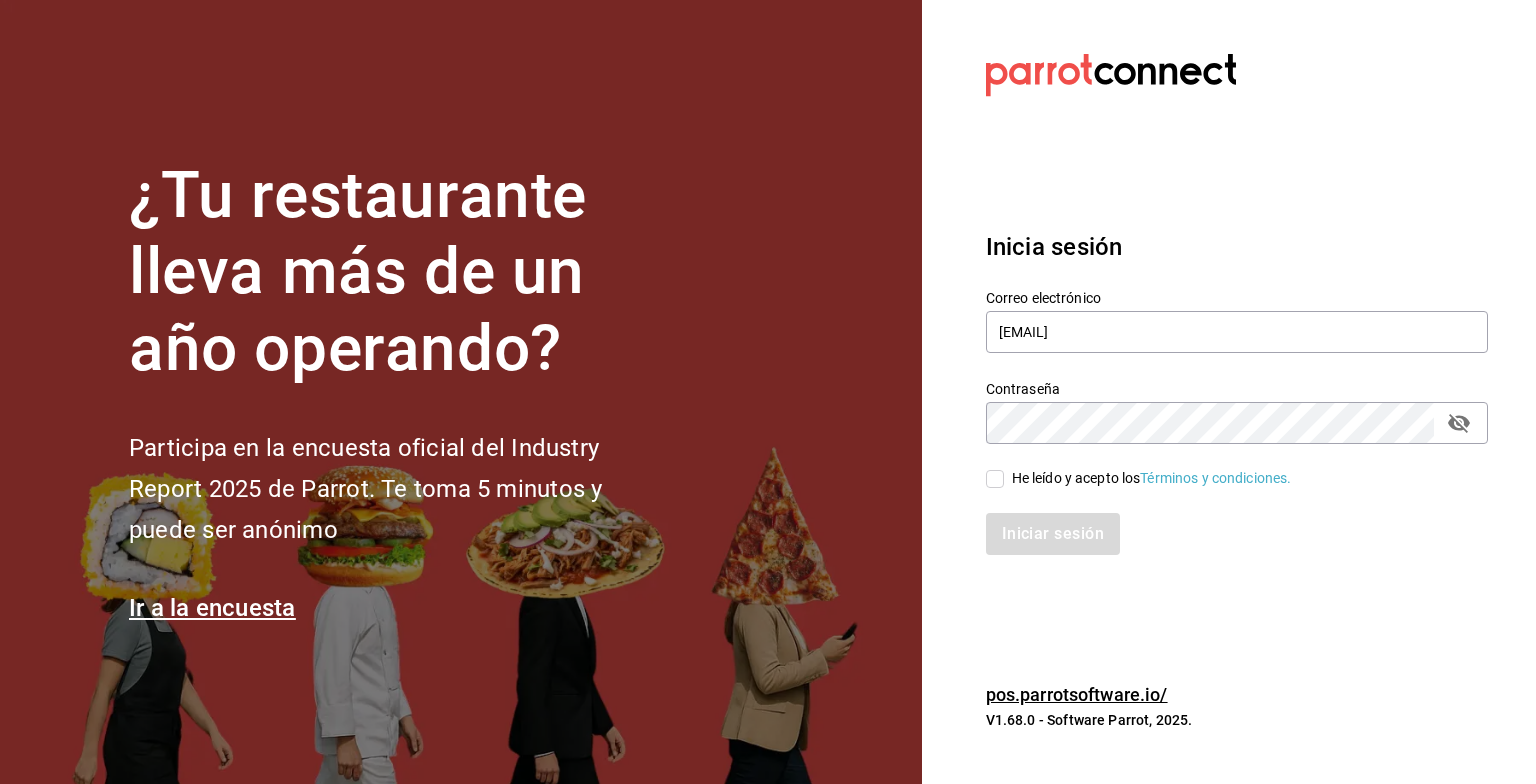 click on "He leído y acepto los  Términos y condiciones." at bounding box center [995, 479] 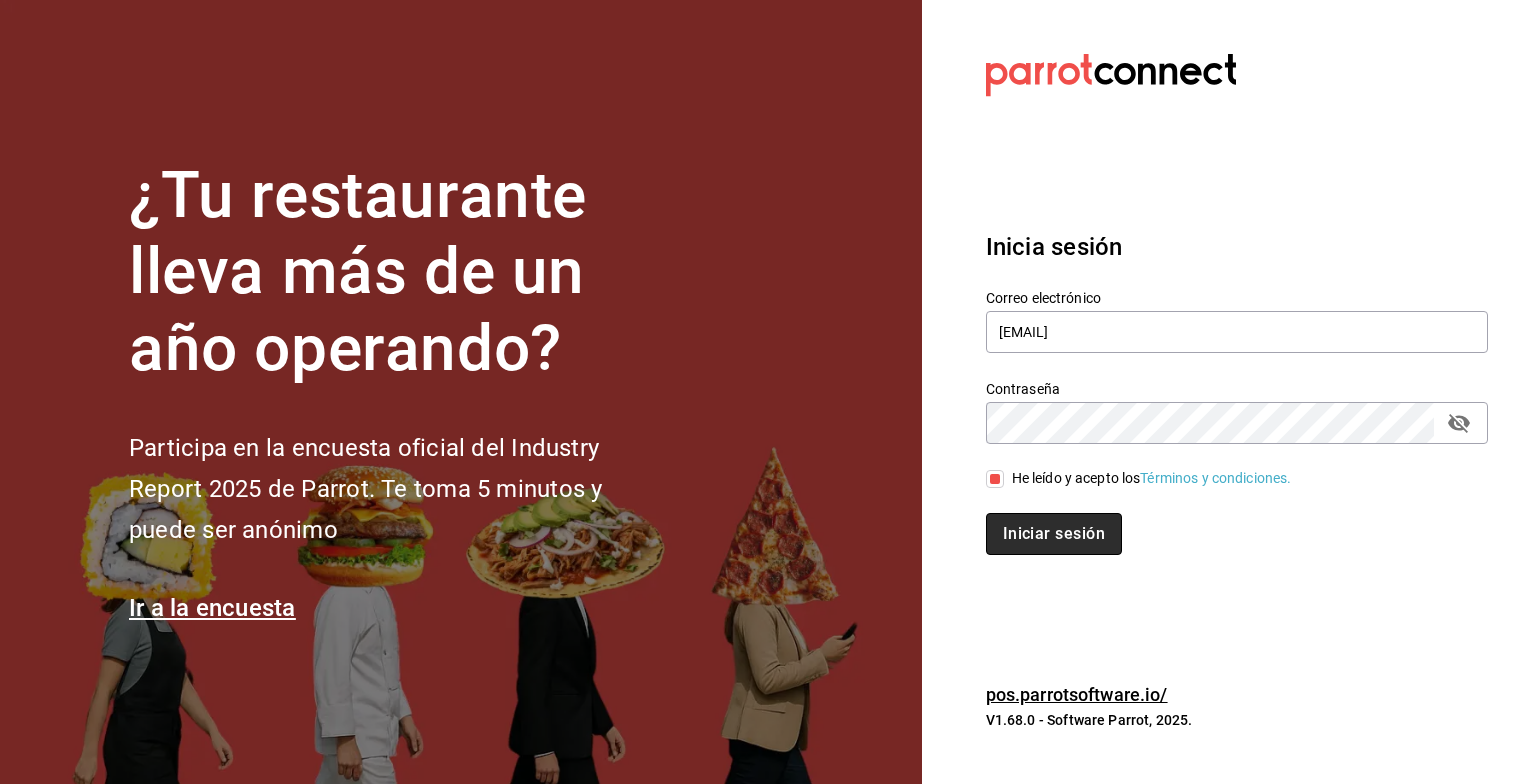 click on "Iniciar sesión" at bounding box center [1054, 534] 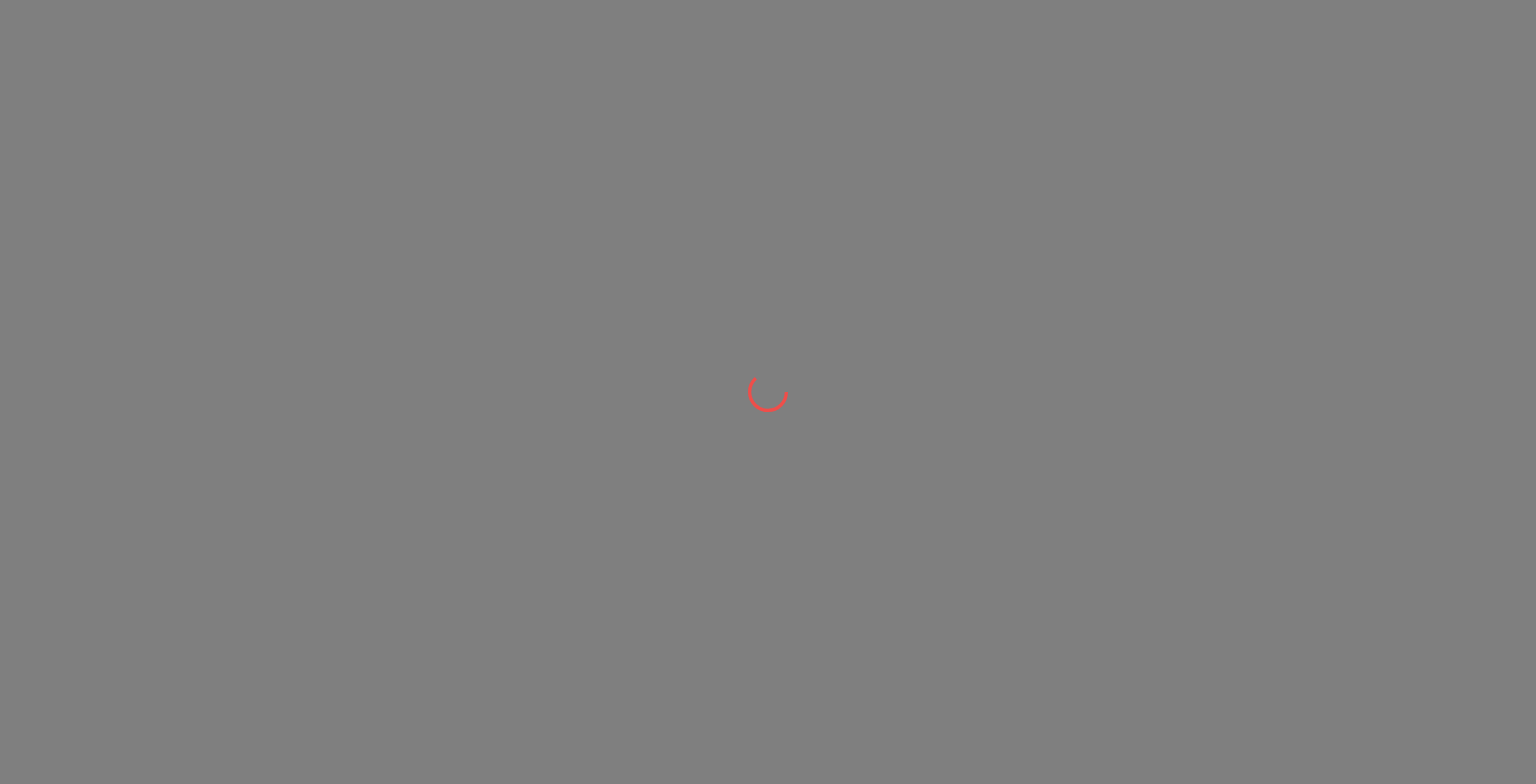 scroll, scrollTop: 0, scrollLeft: 0, axis: both 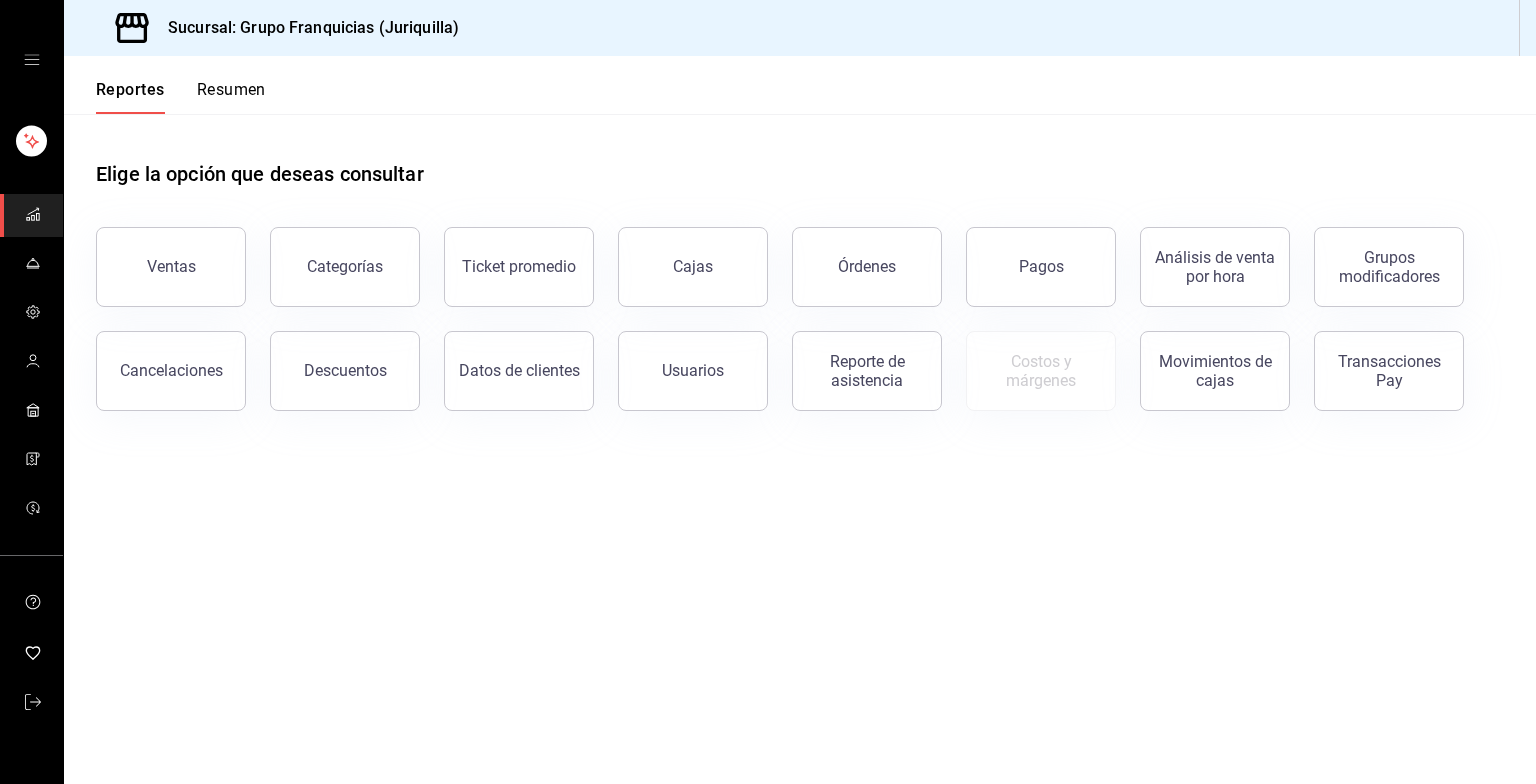 click on "Resumen" at bounding box center (231, 97) 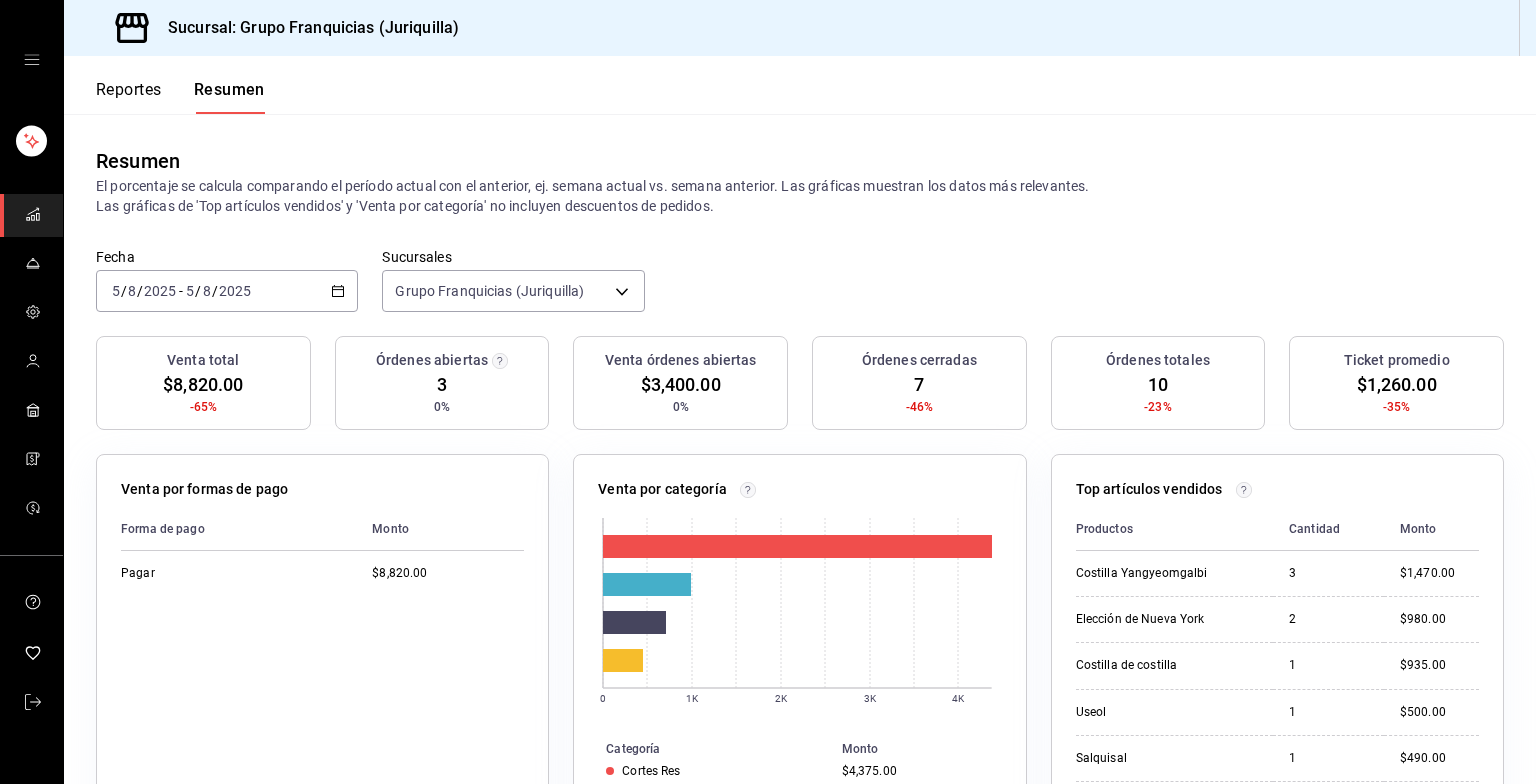 click on "2025-08-05 5 / 8 / 2025 - 2025-08-05 5 / 8 / 2025" at bounding box center (227, 291) 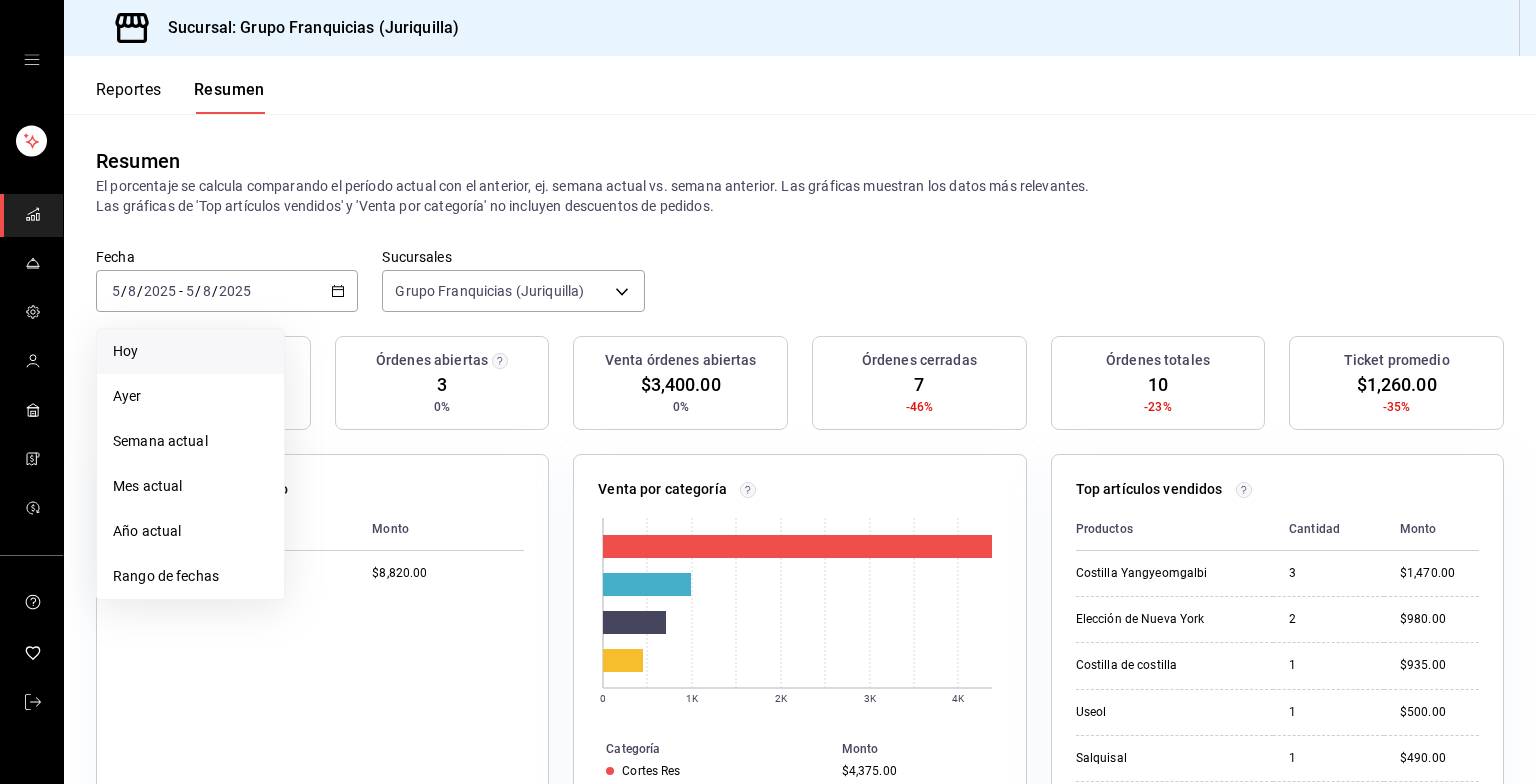 click on "Hoy" at bounding box center (190, 351) 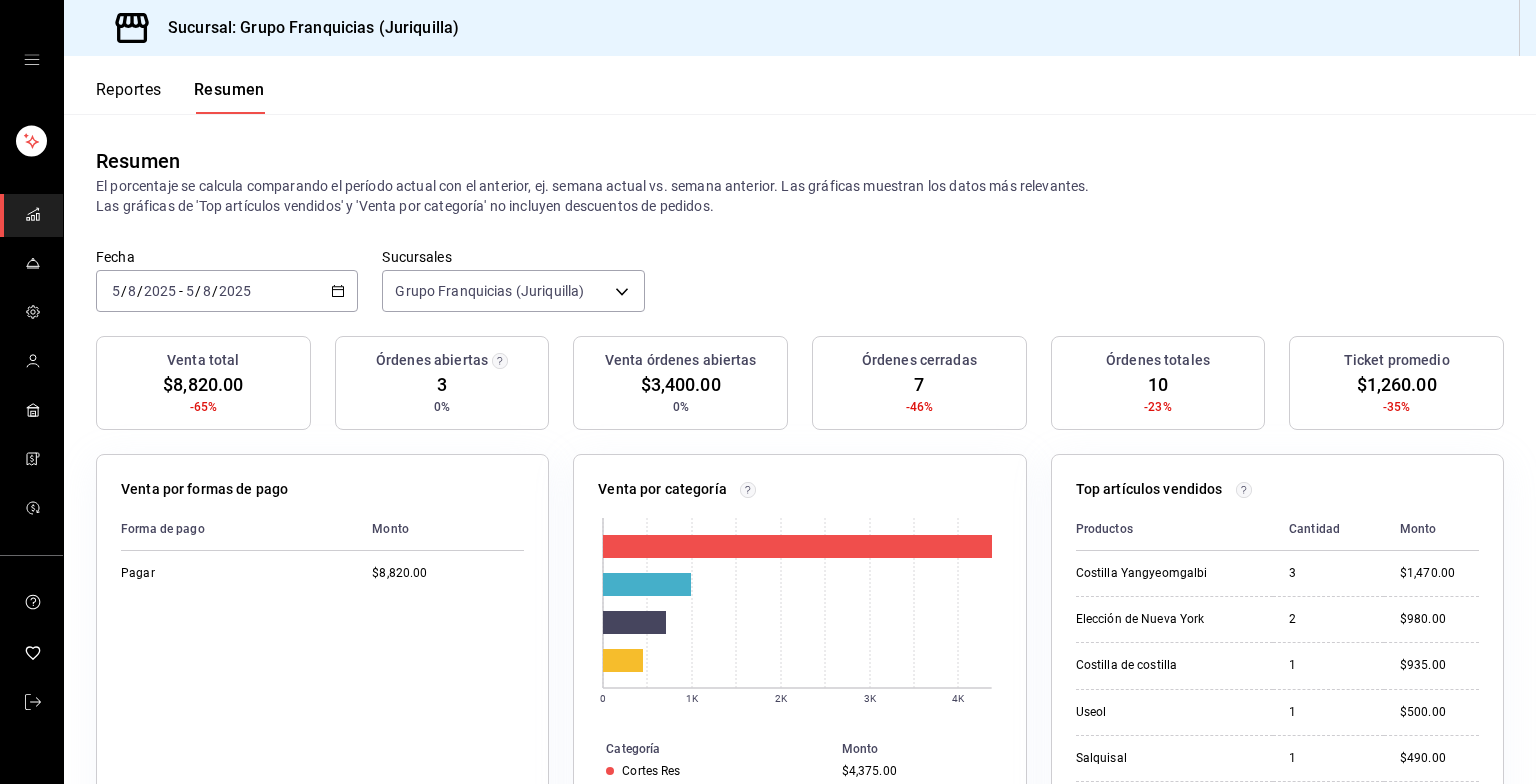 click on "2025-08-05 5 / 8 / 2025 - 2025-08-05 5 / 8 / 2025" at bounding box center [227, 291] 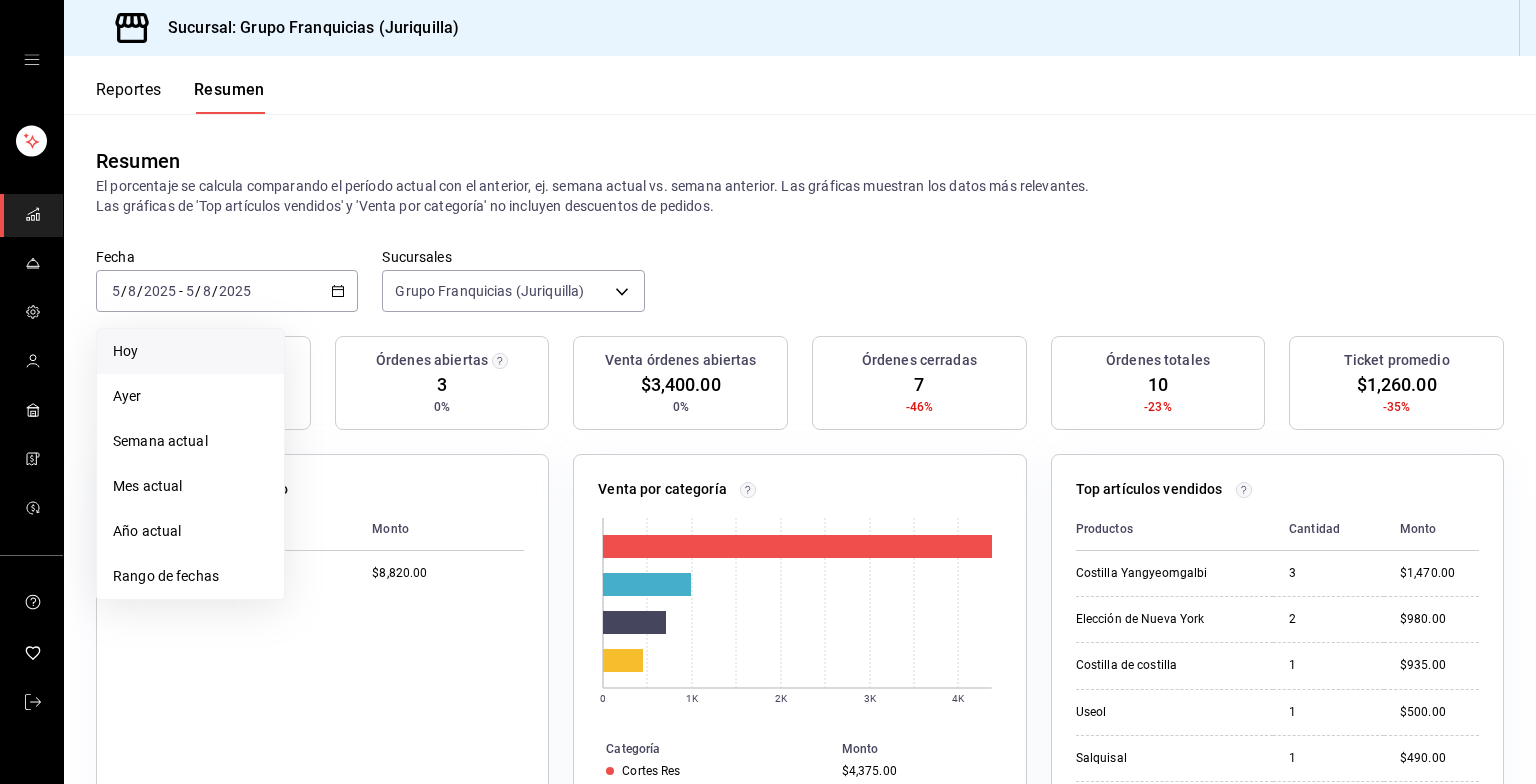 click on "Hoy" at bounding box center (190, 351) 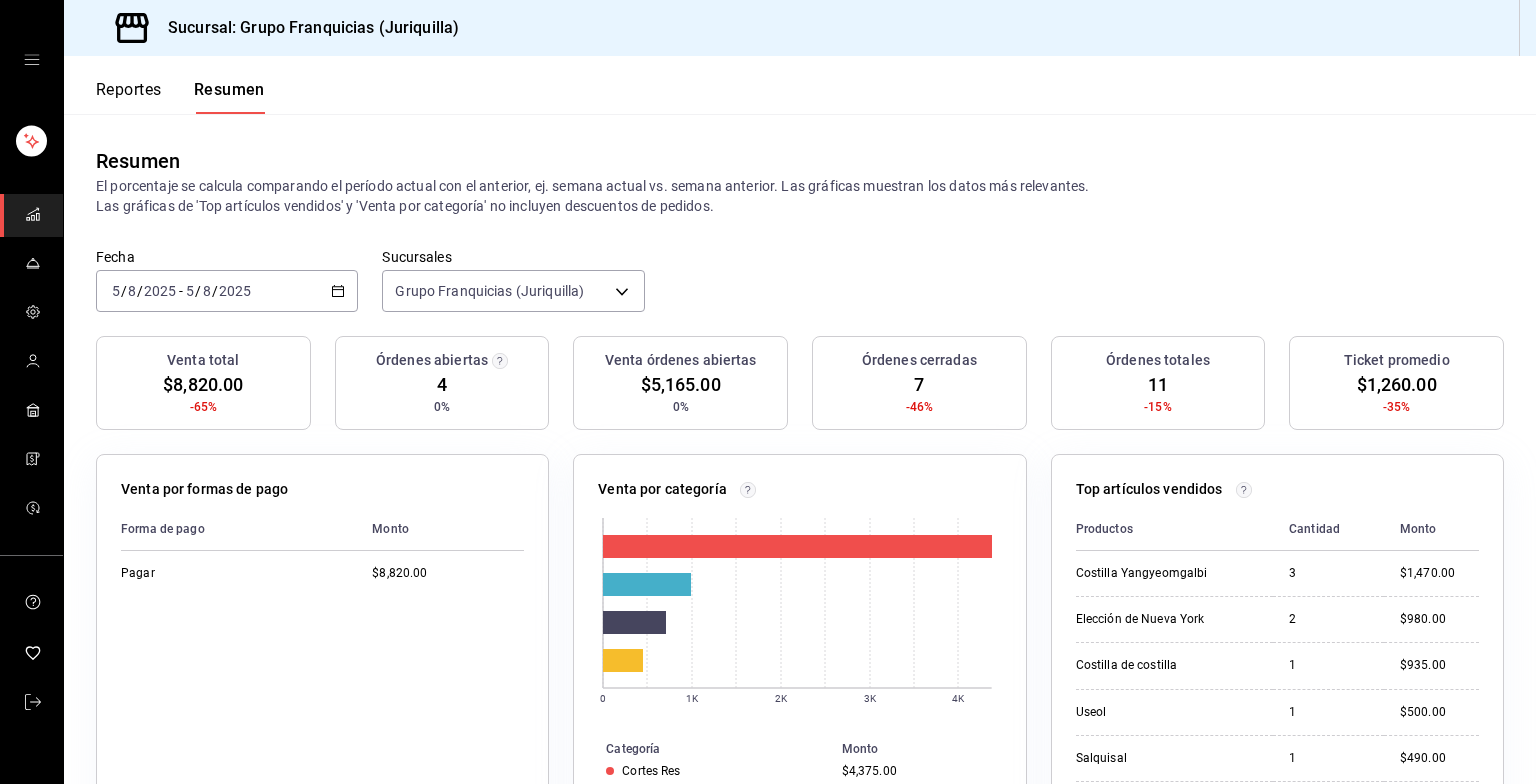 click on "2025-08-05 5 / 8 / 2025 - 2025-08-05 5 / 8 / 2025" at bounding box center [227, 291] 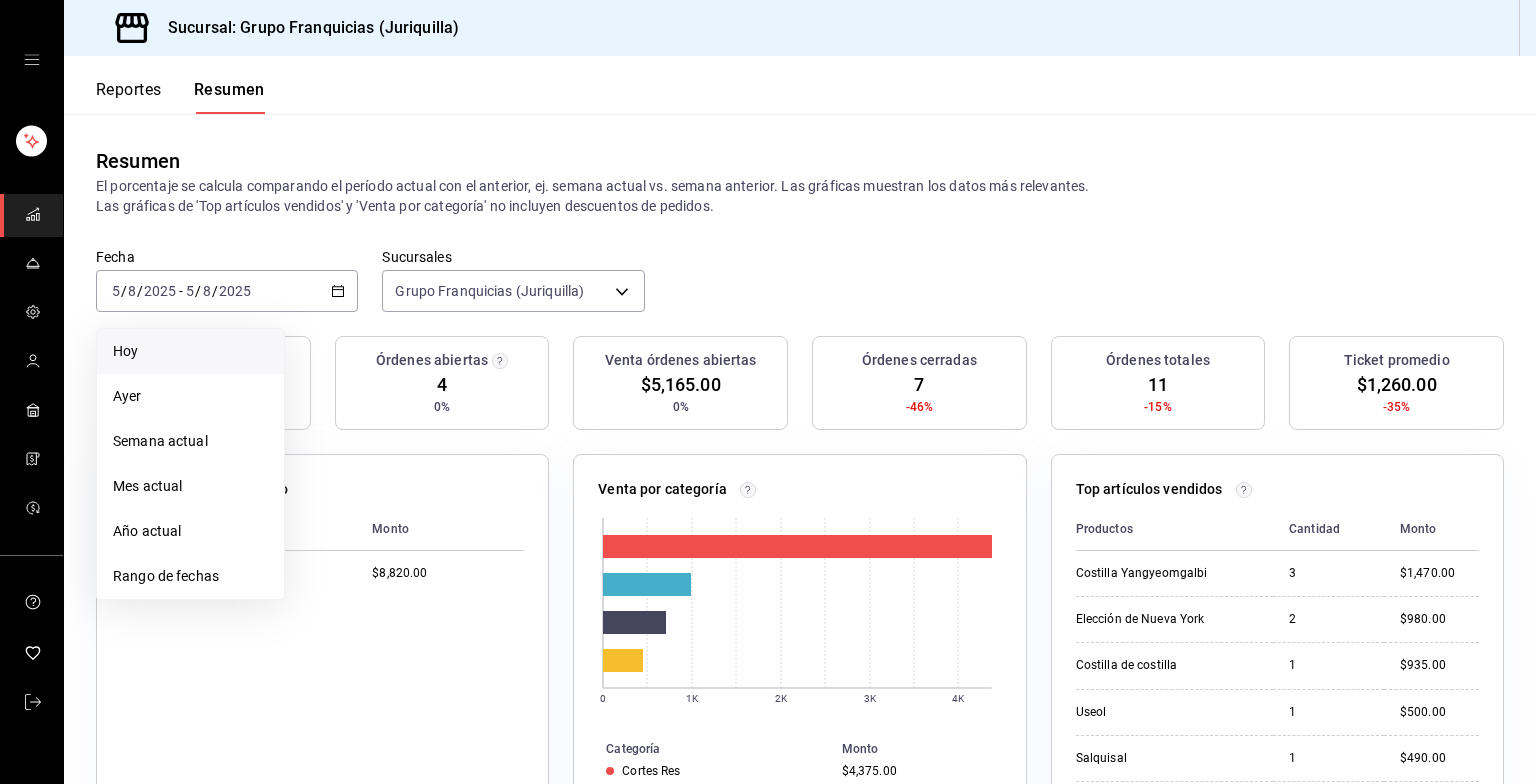 click on "Hoy" at bounding box center [190, 351] 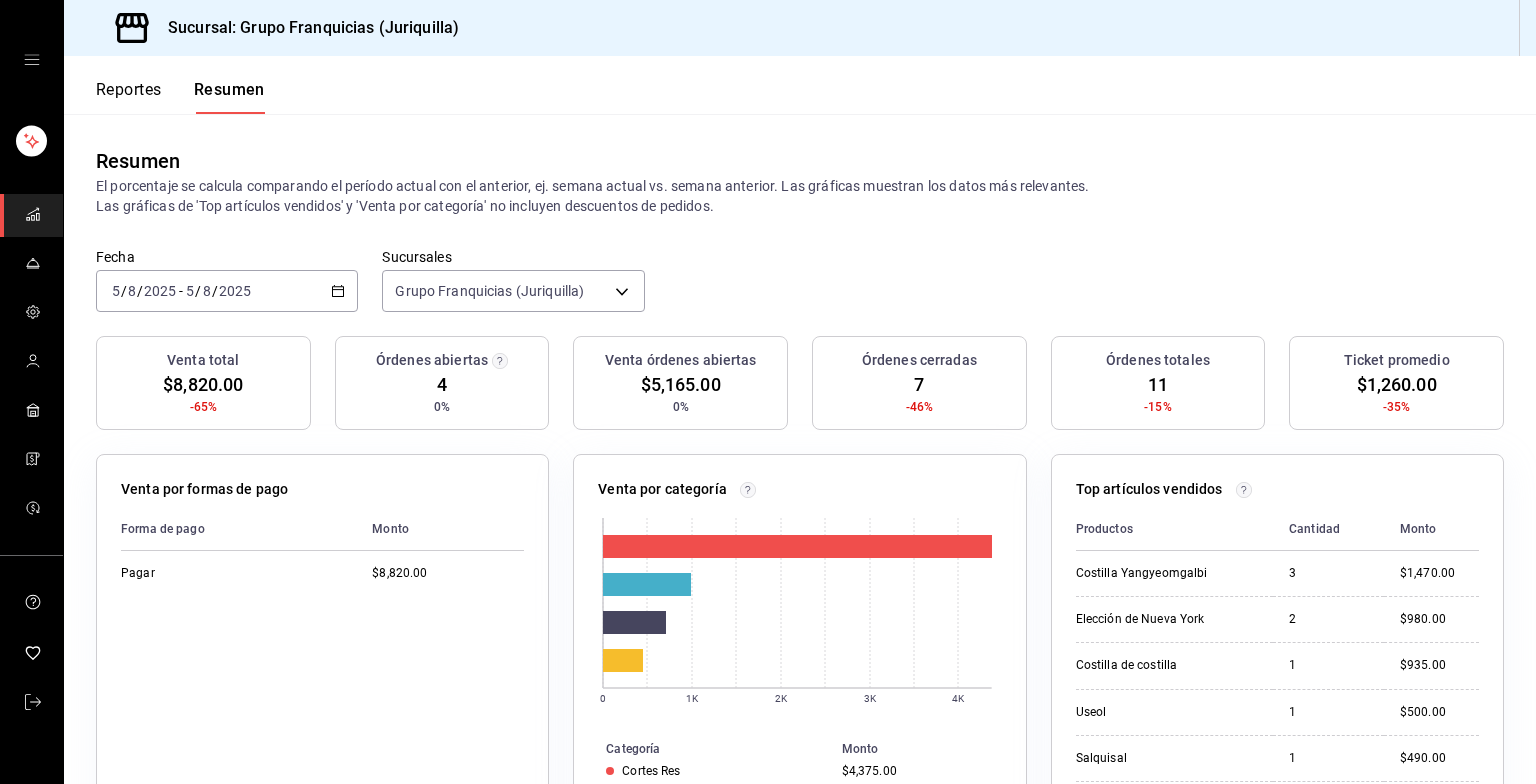 click on "Reportes" at bounding box center [129, 90] 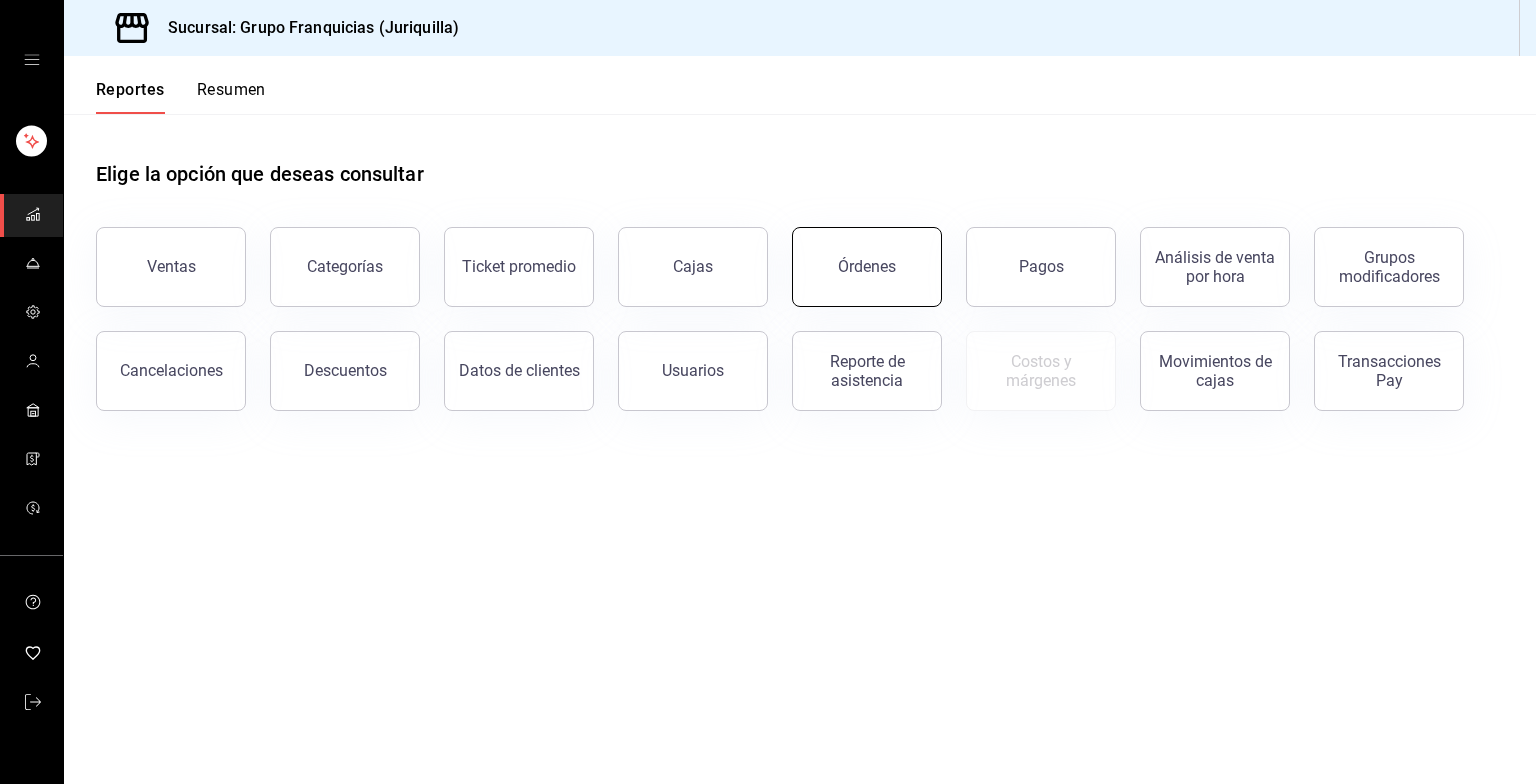 click on "Órdenes" at bounding box center (867, 267) 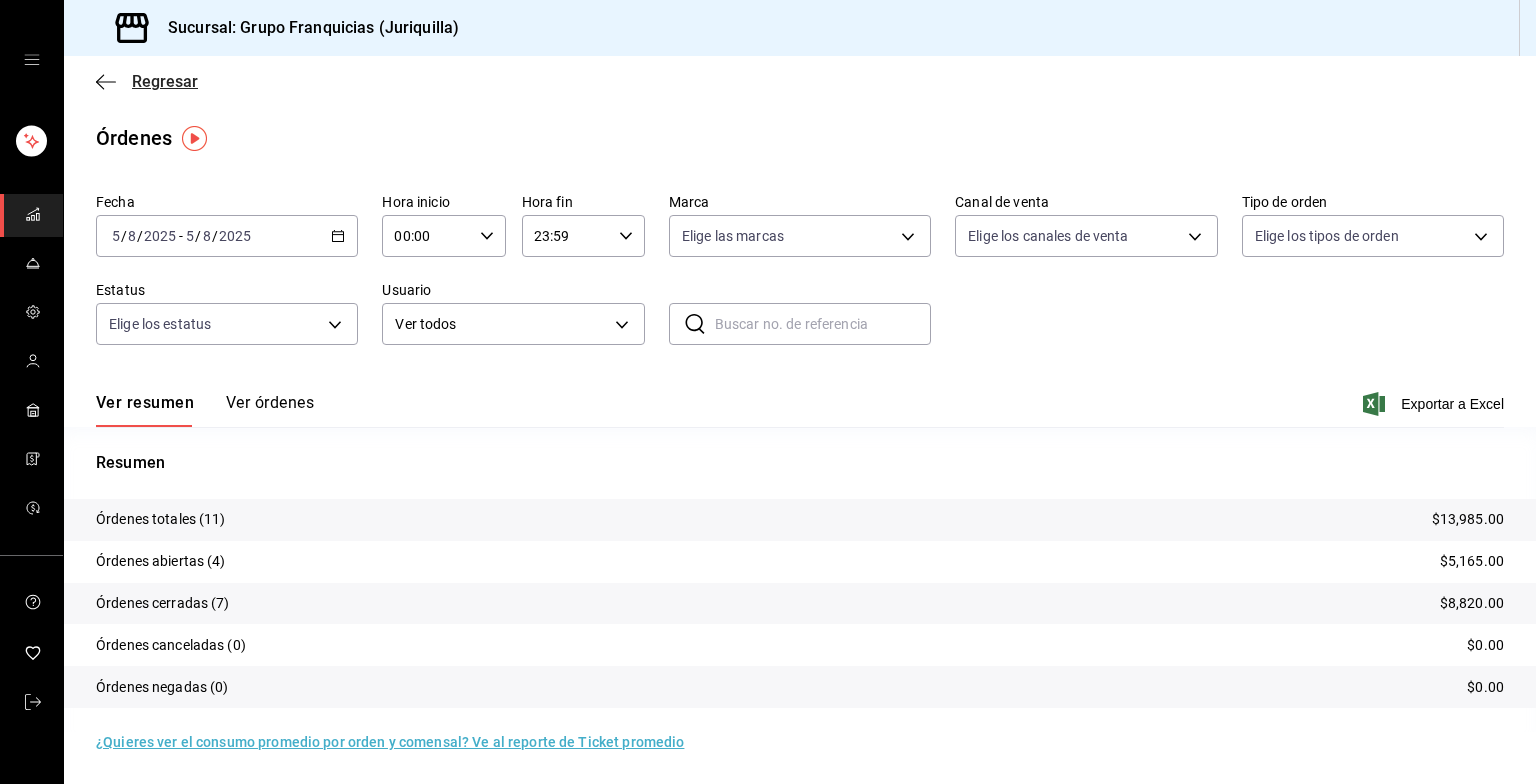 click 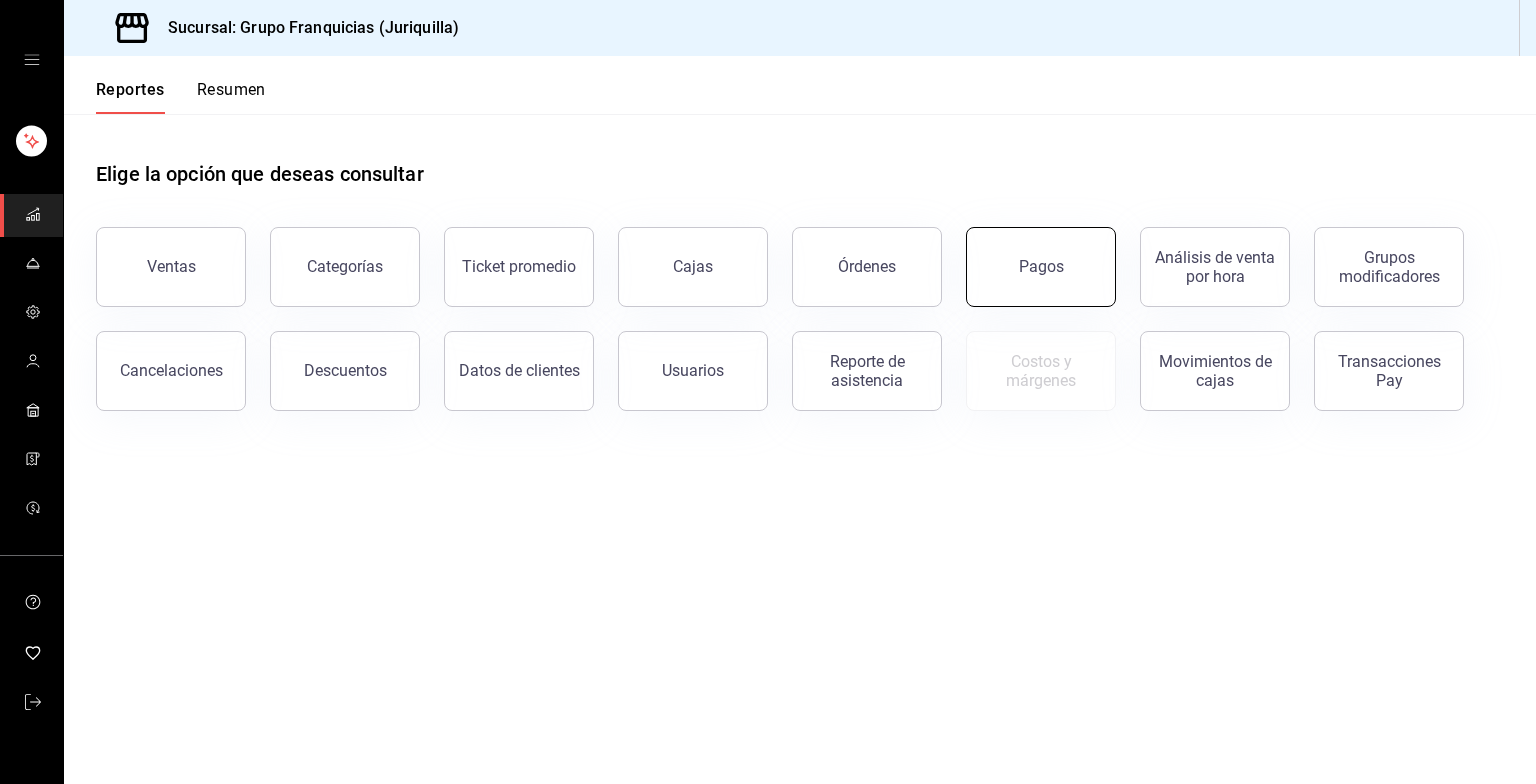 click on "Pagos" at bounding box center [1041, 267] 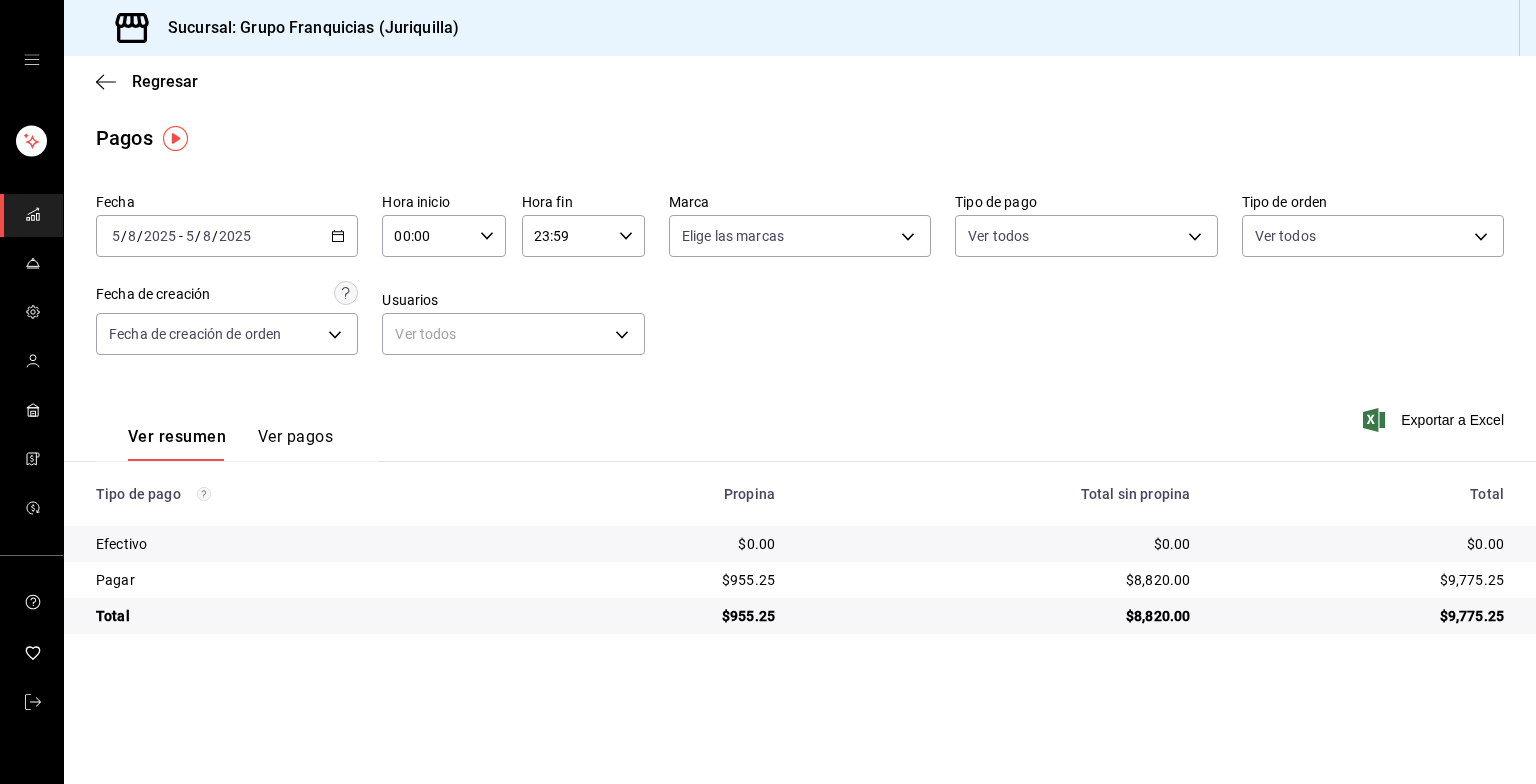 click on "Fecha 2025-08-05 5 / 8 / 2025 - 2025-08-05 5 / 8 / 2025 Hora inicio 00:00 Hora inicio Hora fin 23:59 Hora fin Marca Elige las marcas Tipo de pago Ver todos Tipo de orden Ver todos Fecha de creación   Fecha de creación de orden ORDER Usuarios Ver todos null" at bounding box center (800, 282) 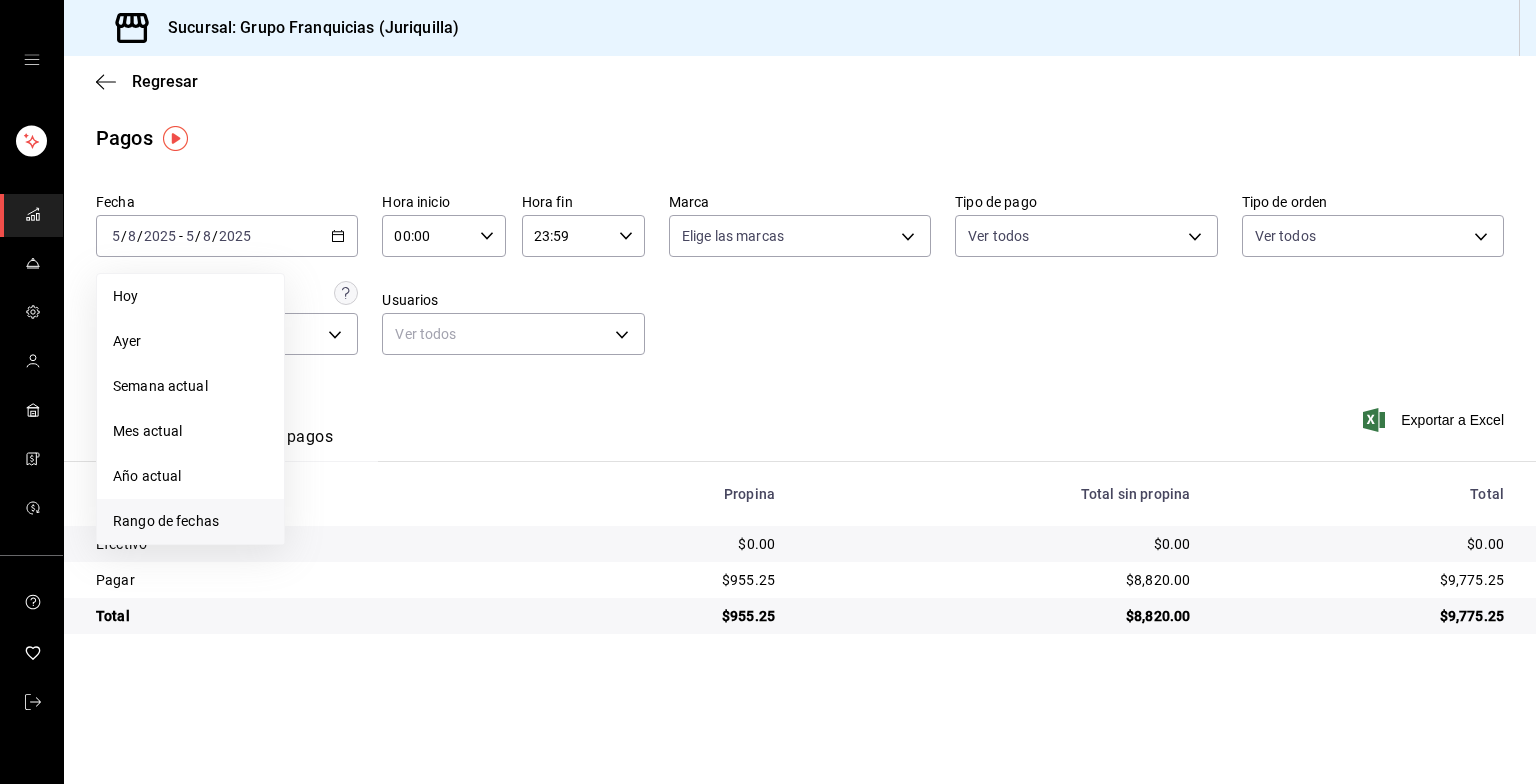 click on "Rango de fechas" at bounding box center [190, 521] 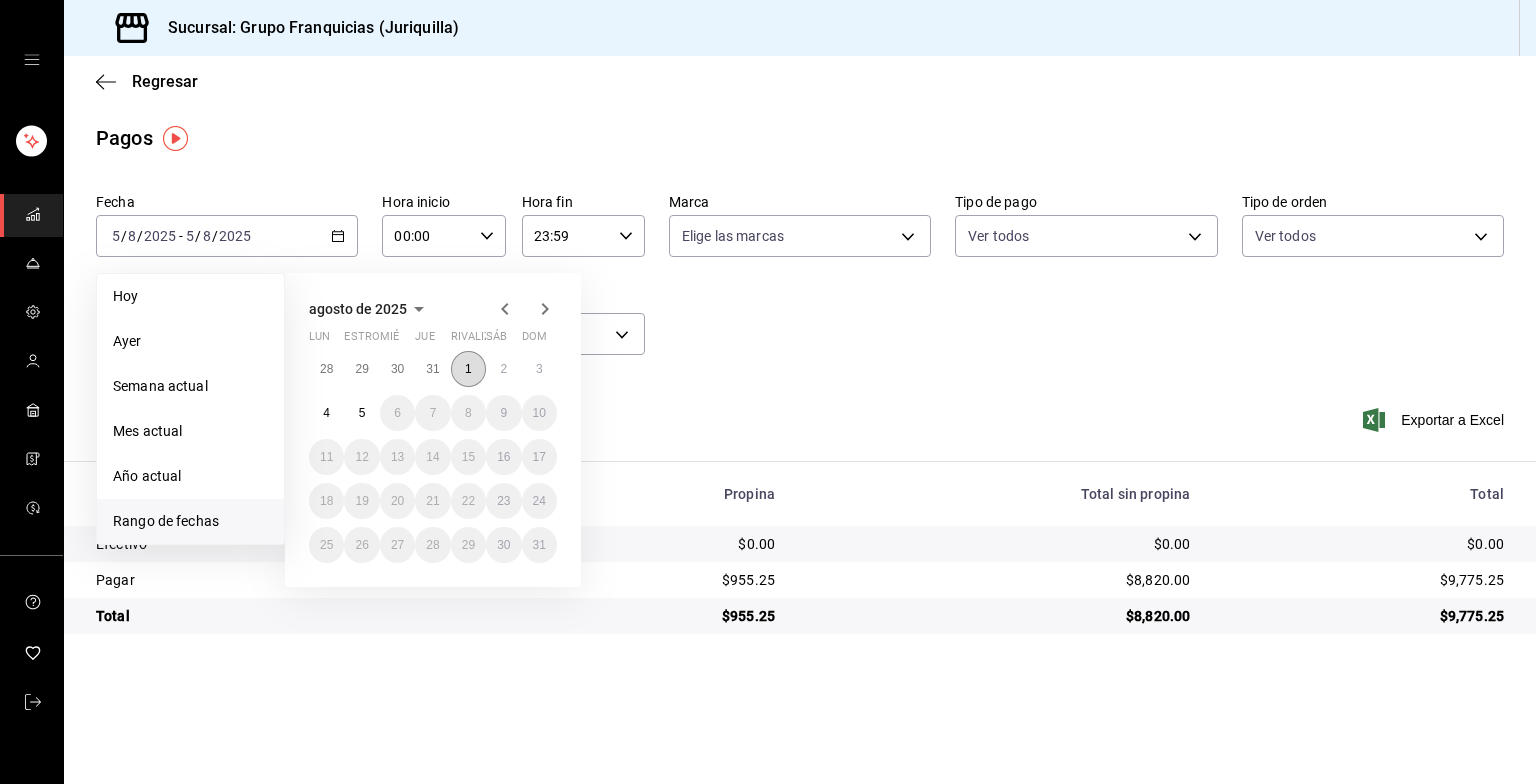 click on "1" at bounding box center [468, 369] 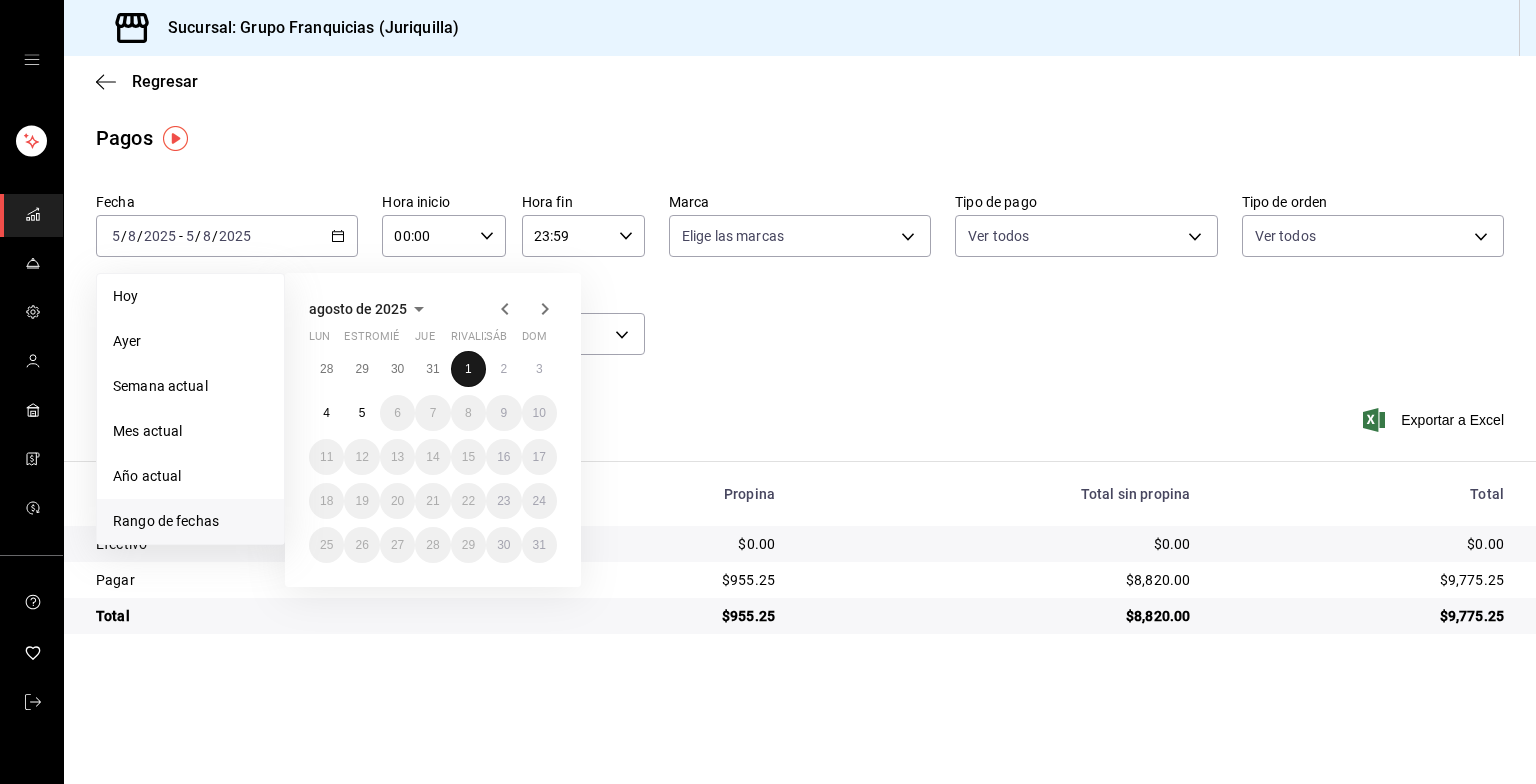 click on "1" at bounding box center [468, 369] 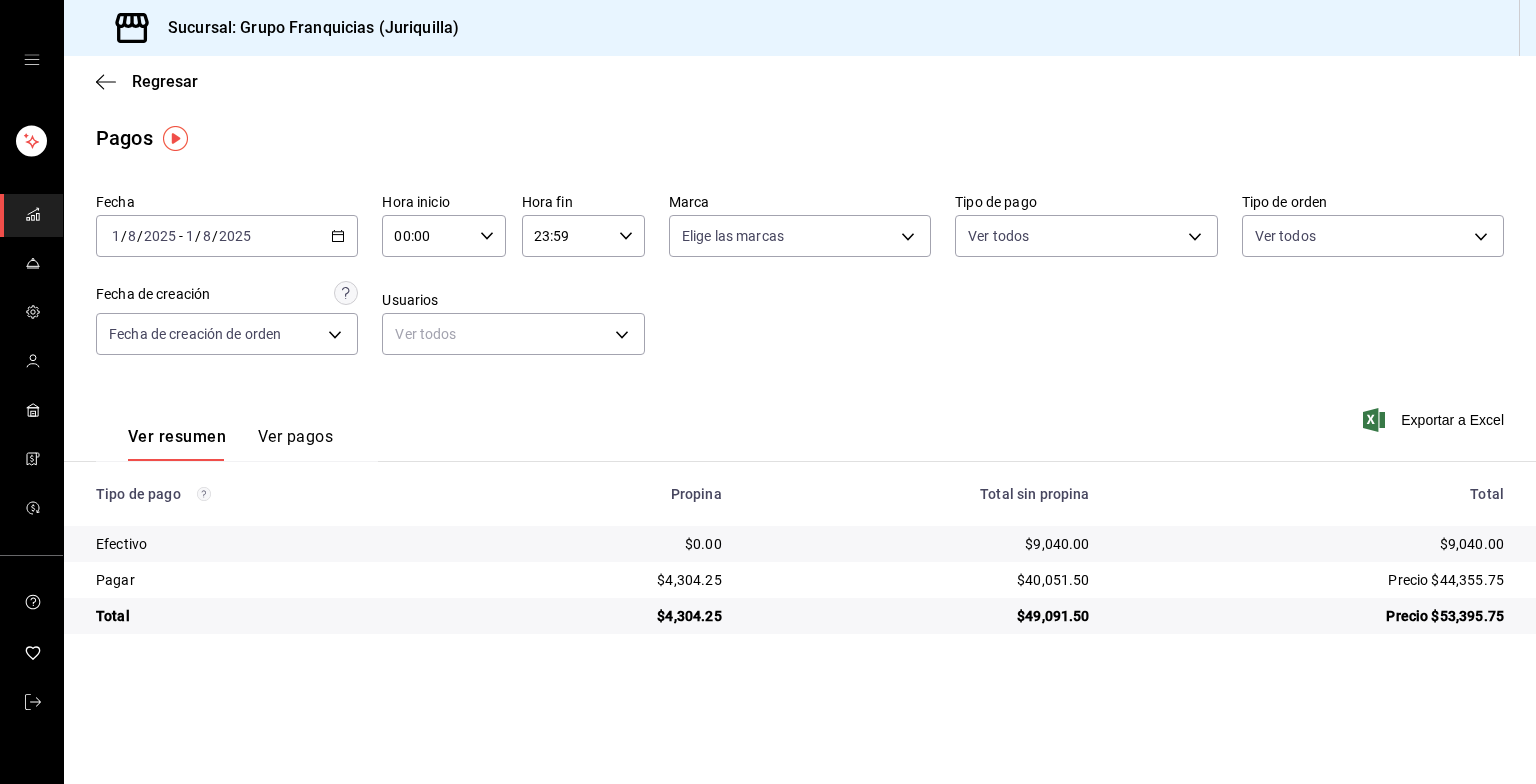 click on "Ver resumen Ver pagos" at bounding box center [214, 432] 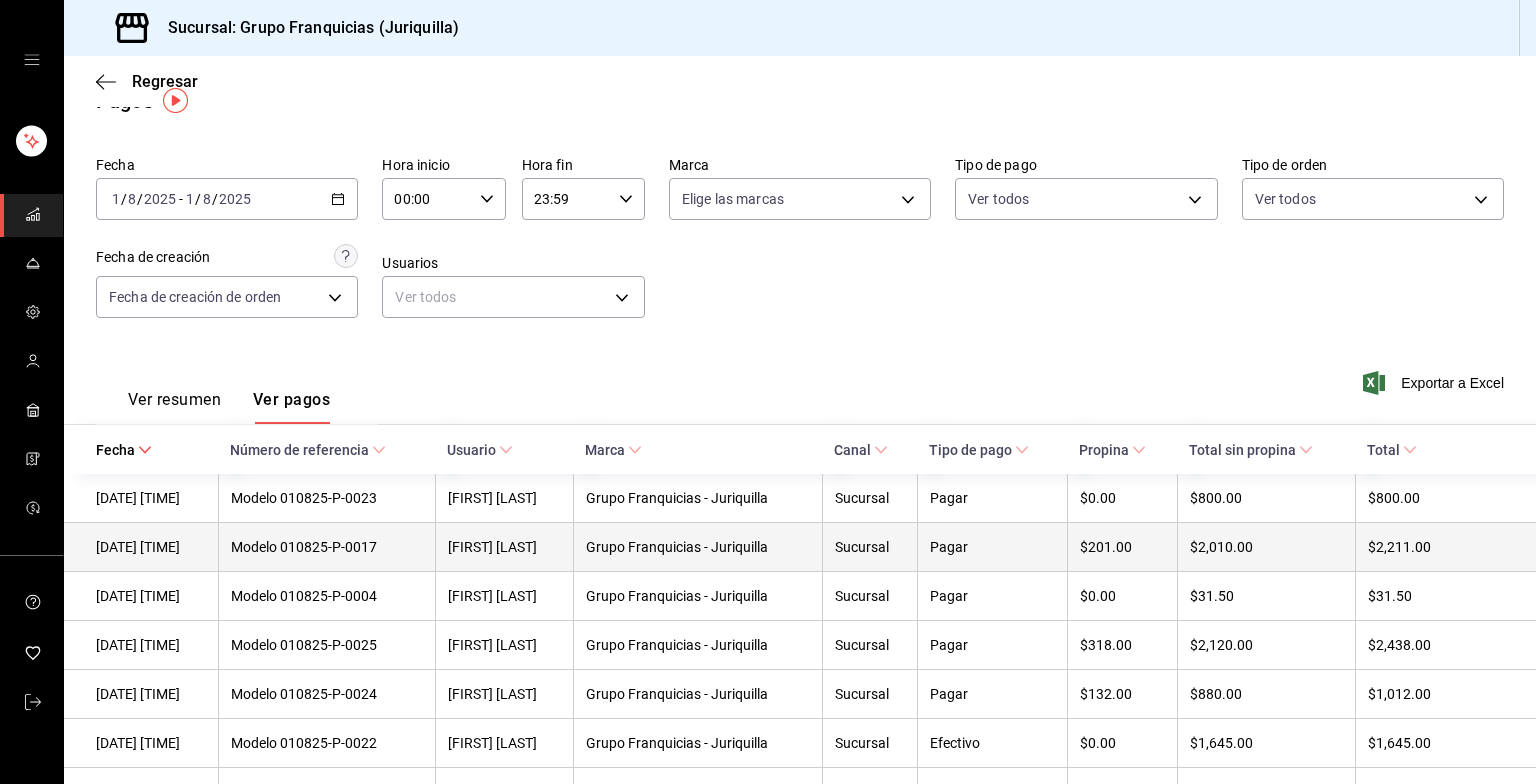 scroll, scrollTop: 0, scrollLeft: 0, axis: both 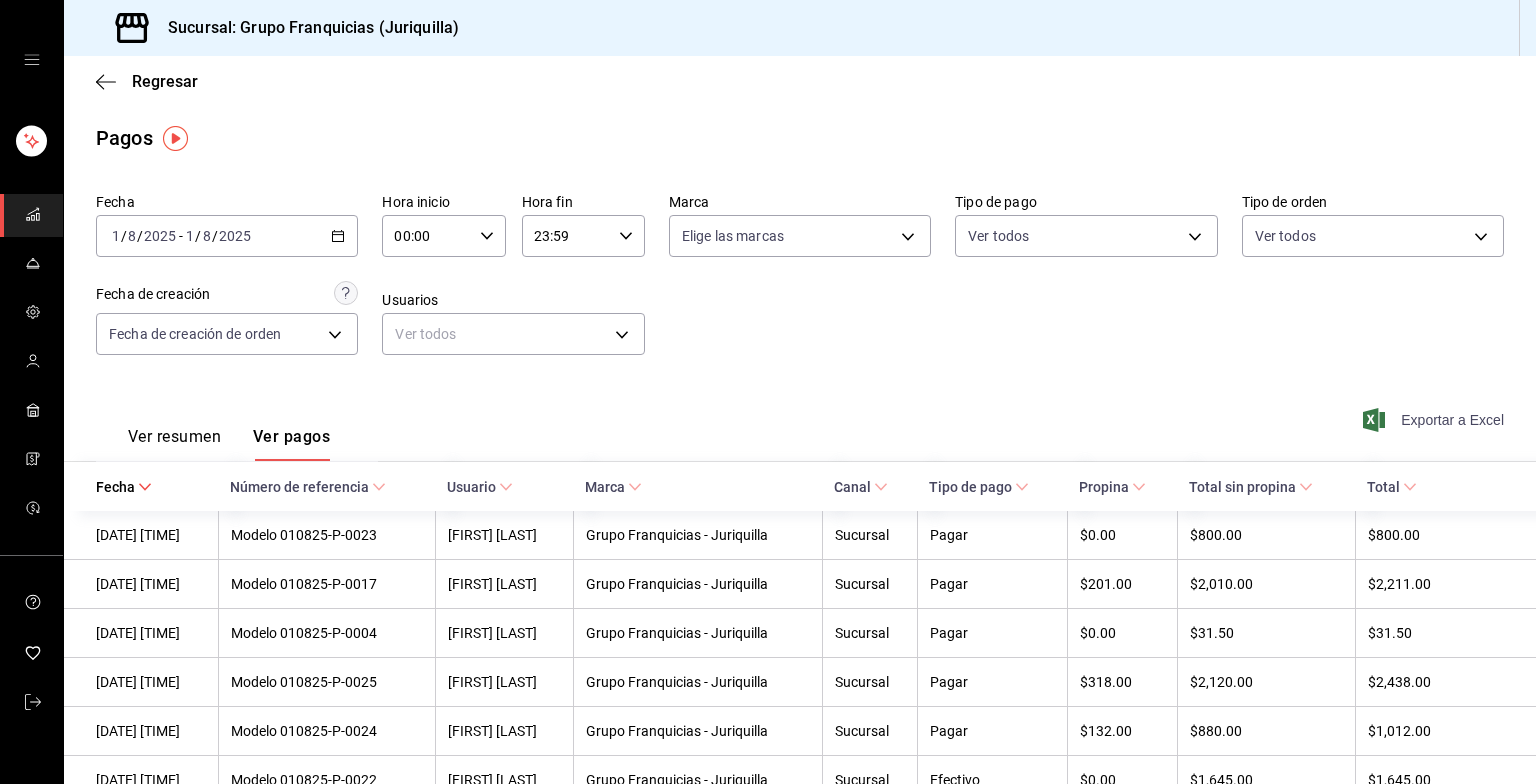 click on "Exportar a Excel" at bounding box center (1435, 420) 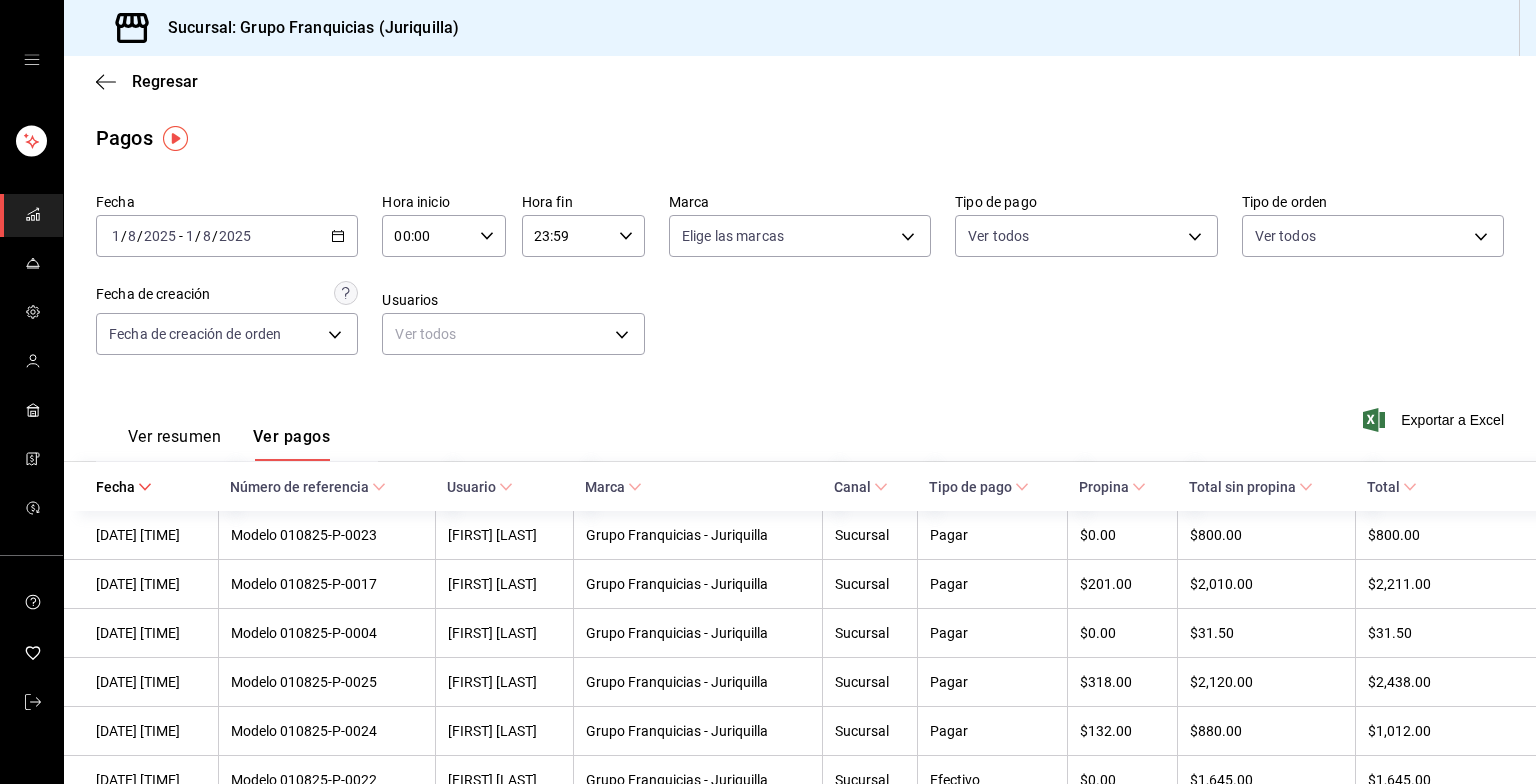 click on "2025-08-01 1 / 8 / 2025 - 2025-08-01 1 / 8 / 2025" at bounding box center (227, 236) 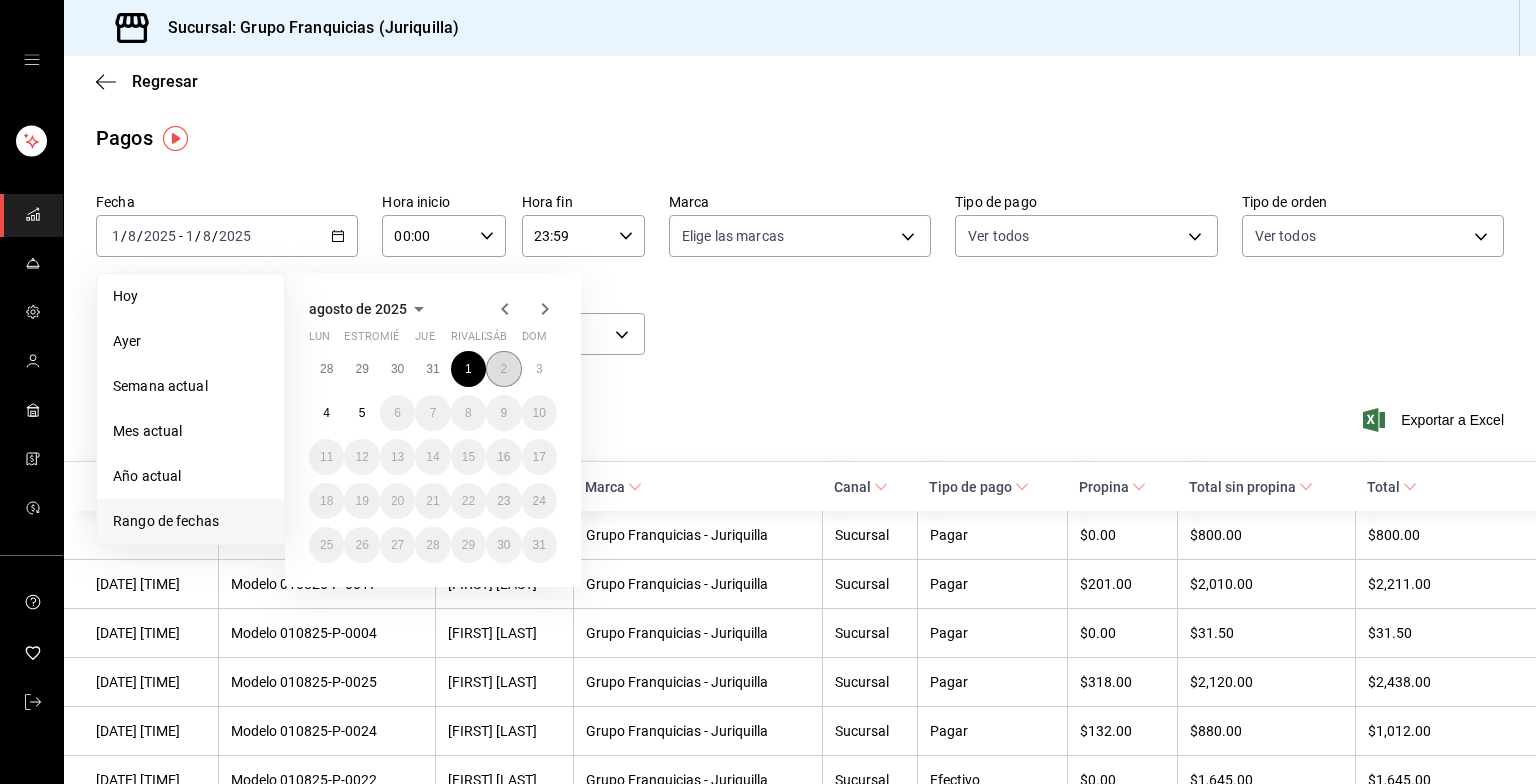 click on "2" at bounding box center (503, 369) 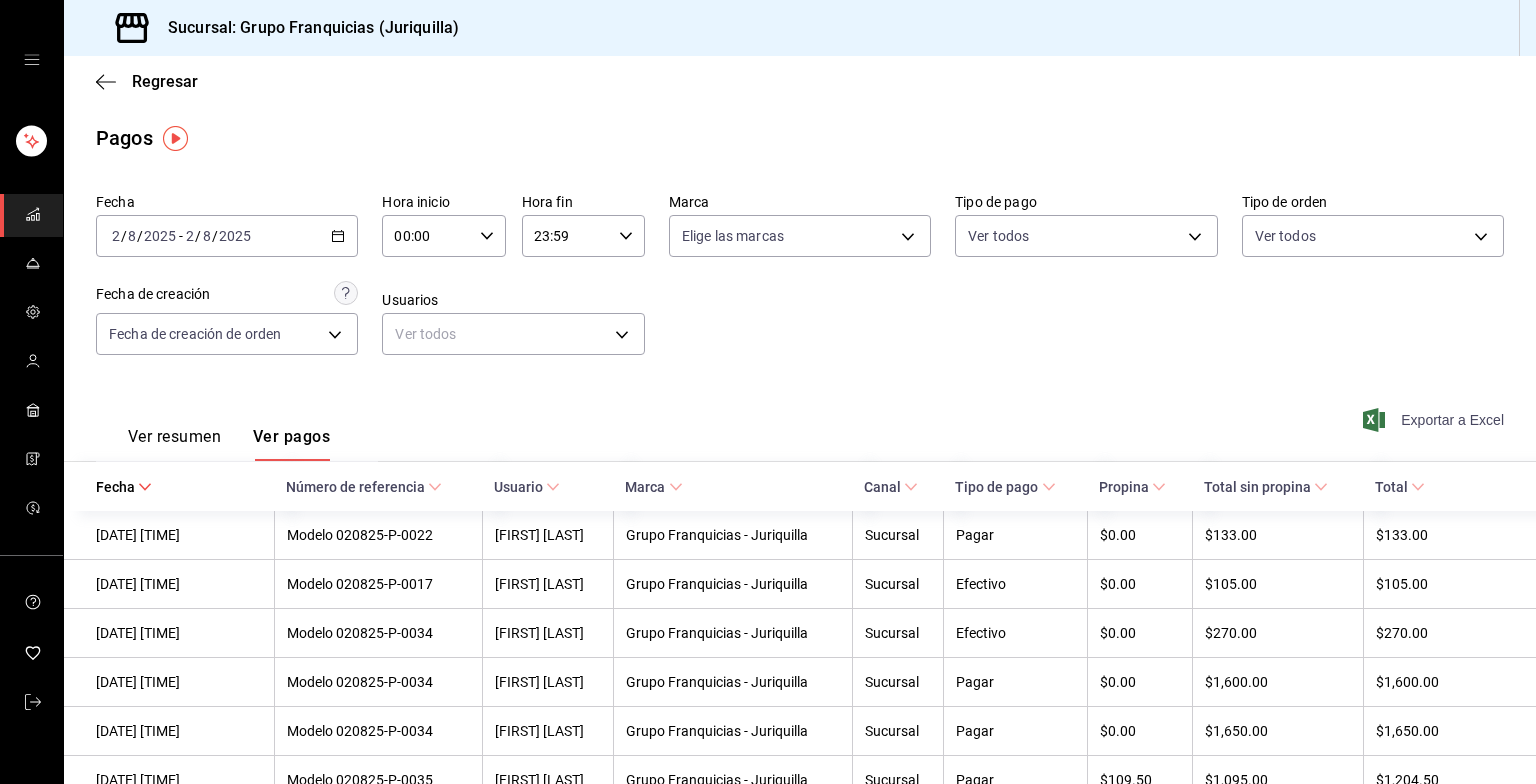 click on "Exportar a Excel" at bounding box center (1452, 420) 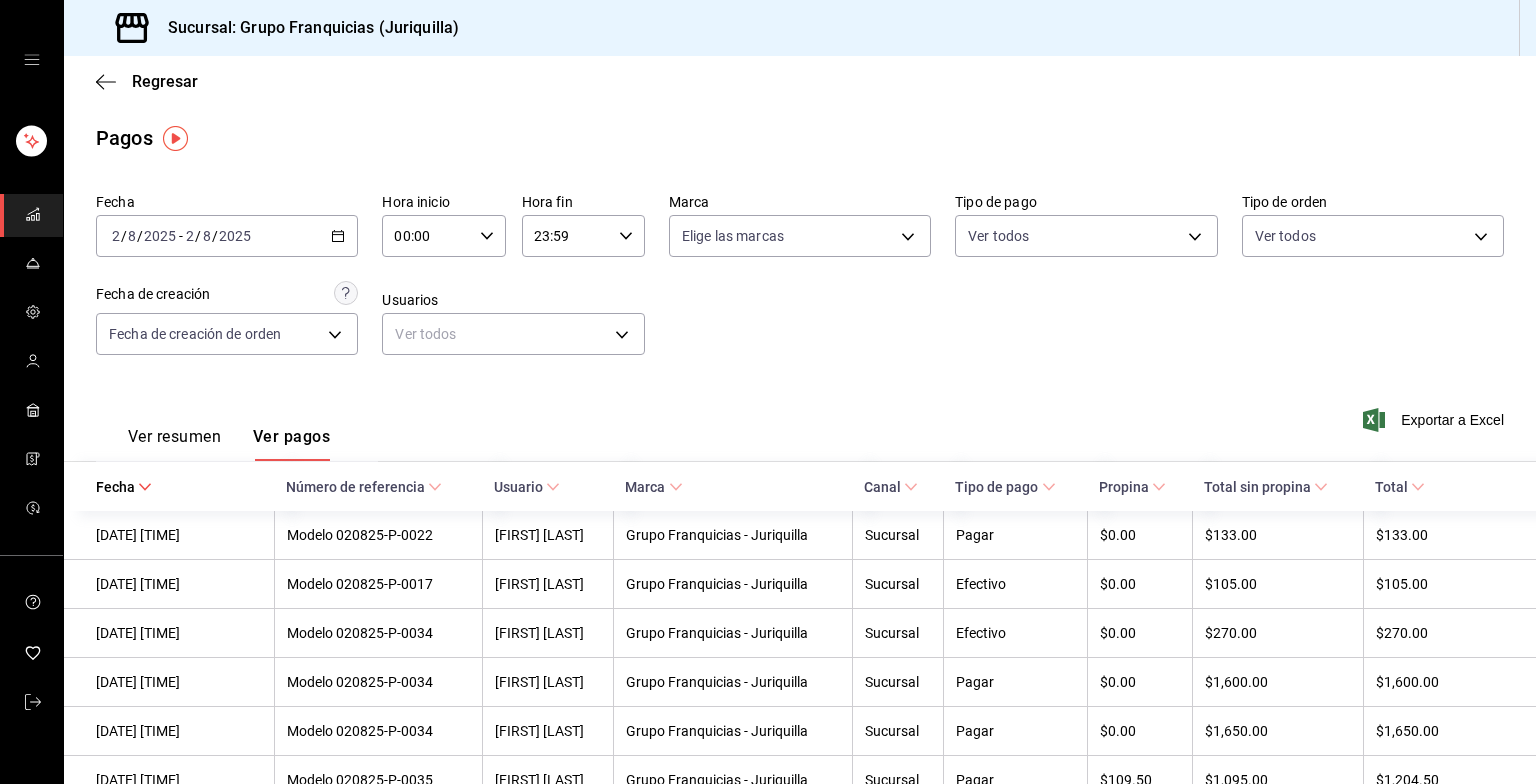 click 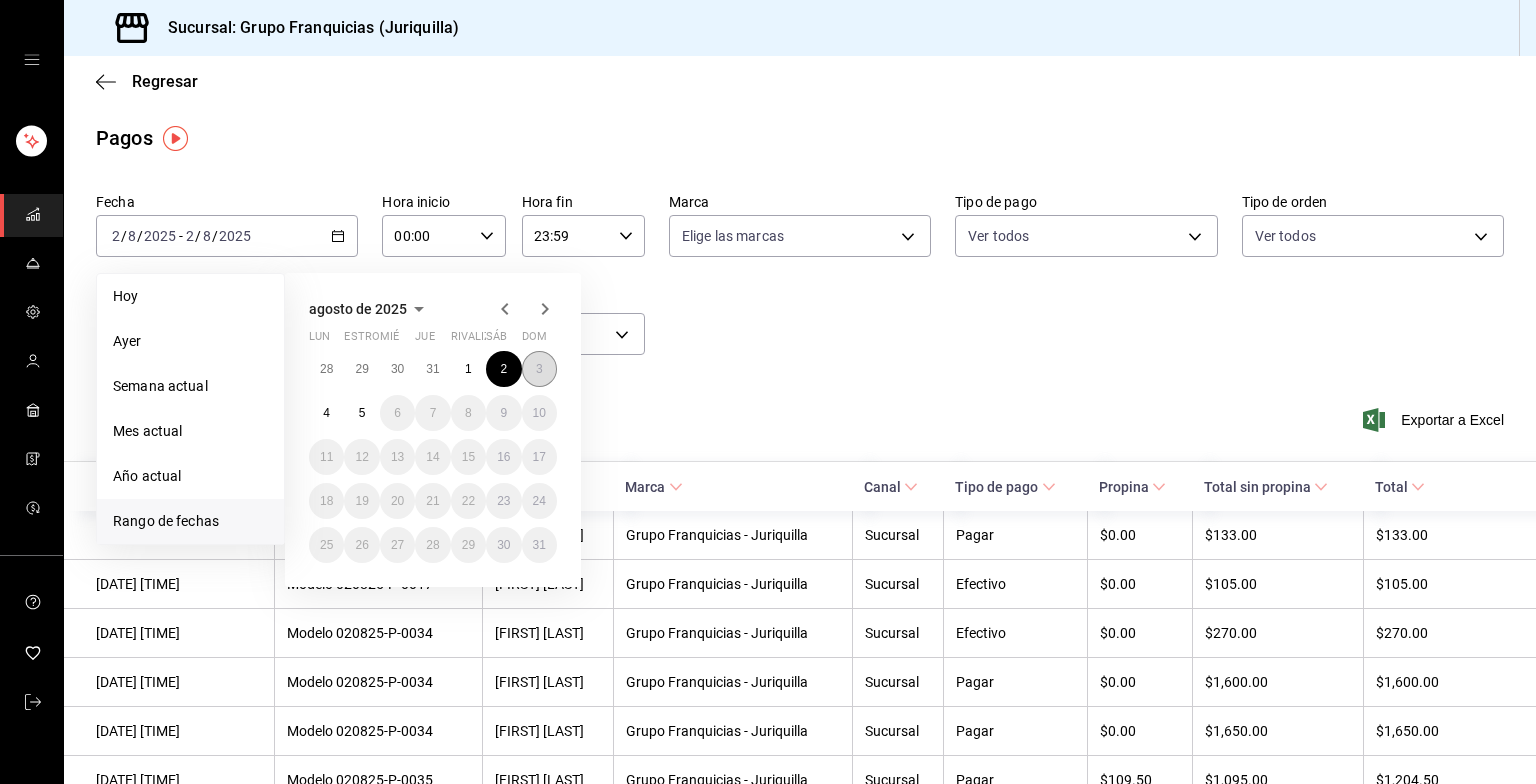 click on "3" at bounding box center [539, 369] 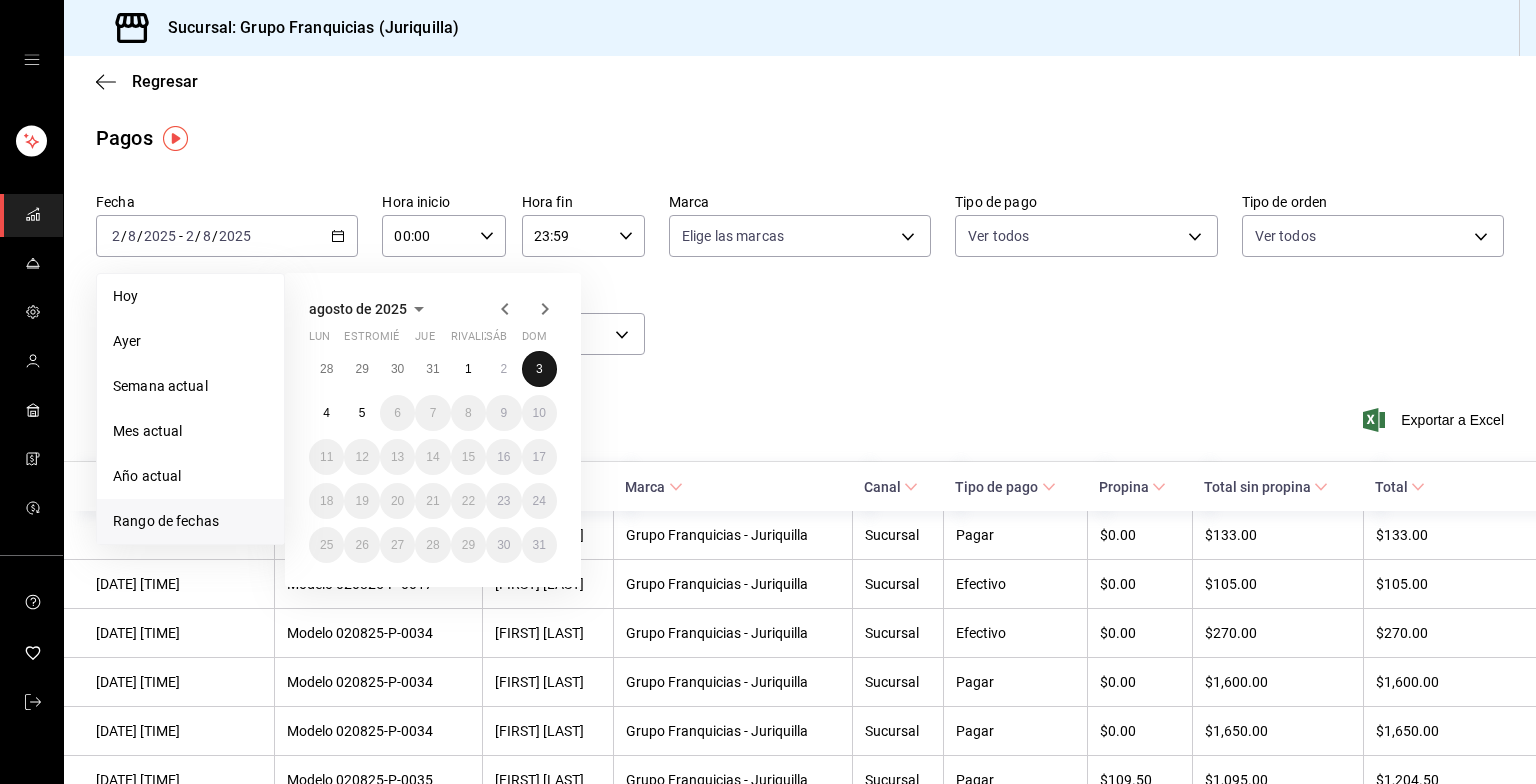 click on "3" at bounding box center [539, 369] 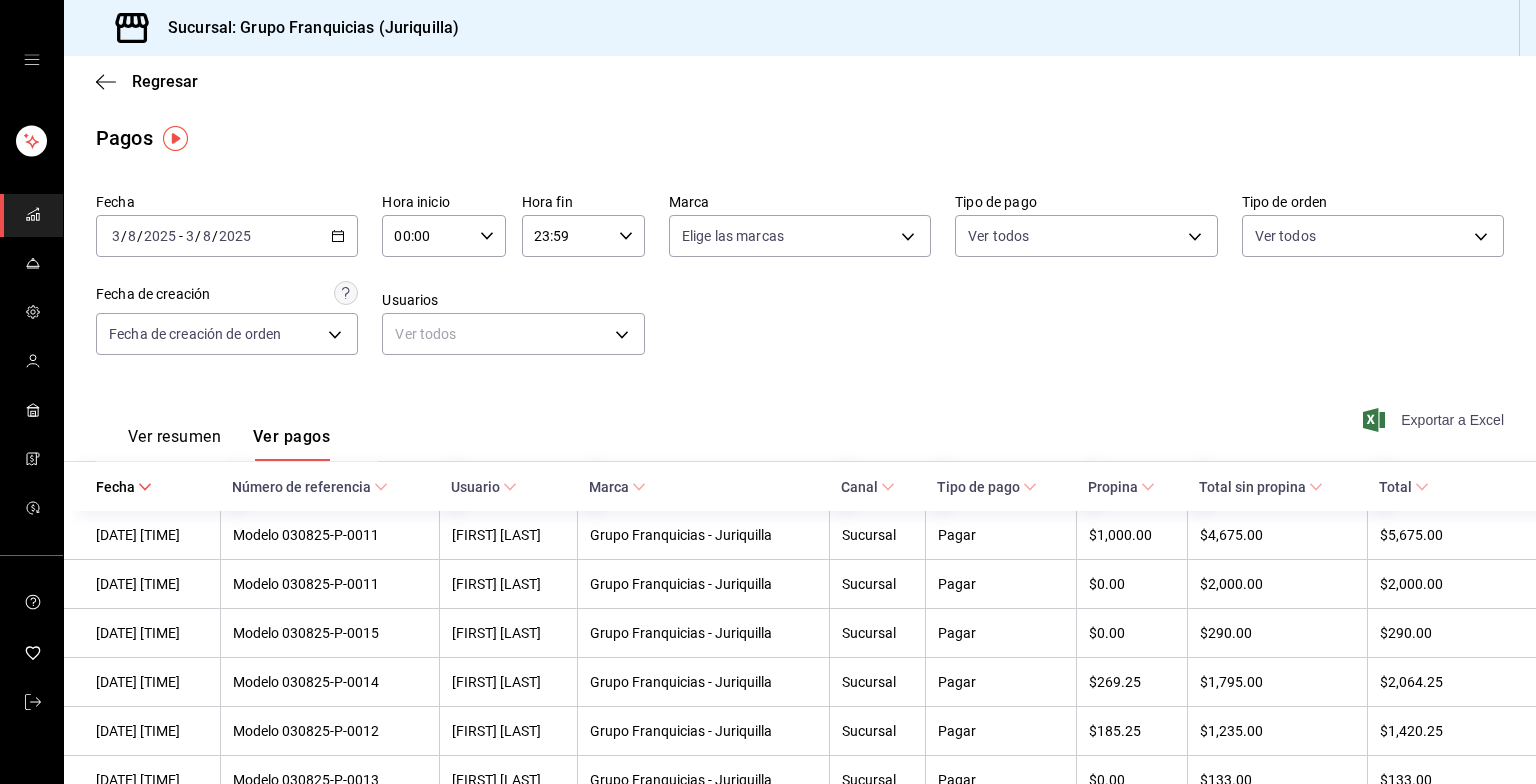 click on "Exportar a Excel" at bounding box center (1452, 420) 